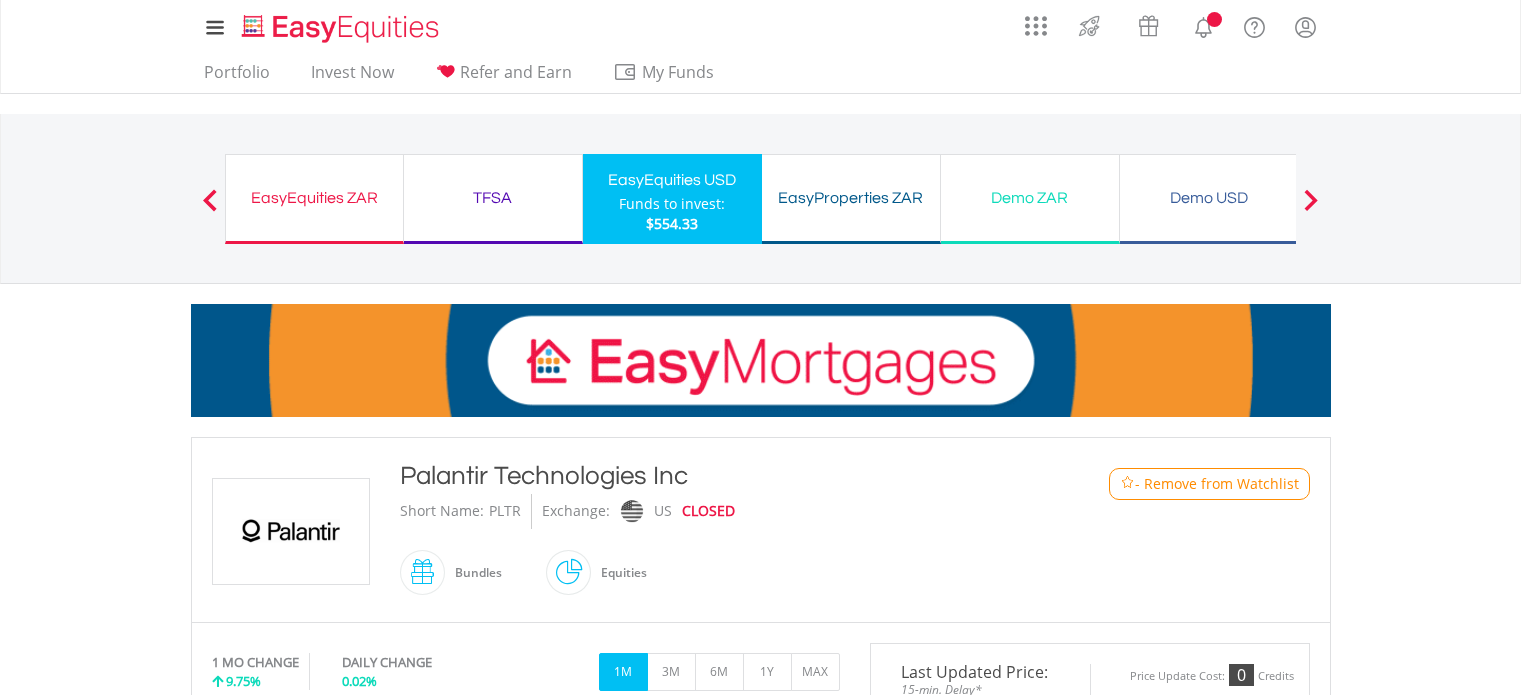 scroll, scrollTop: 0, scrollLeft: 0, axis: both 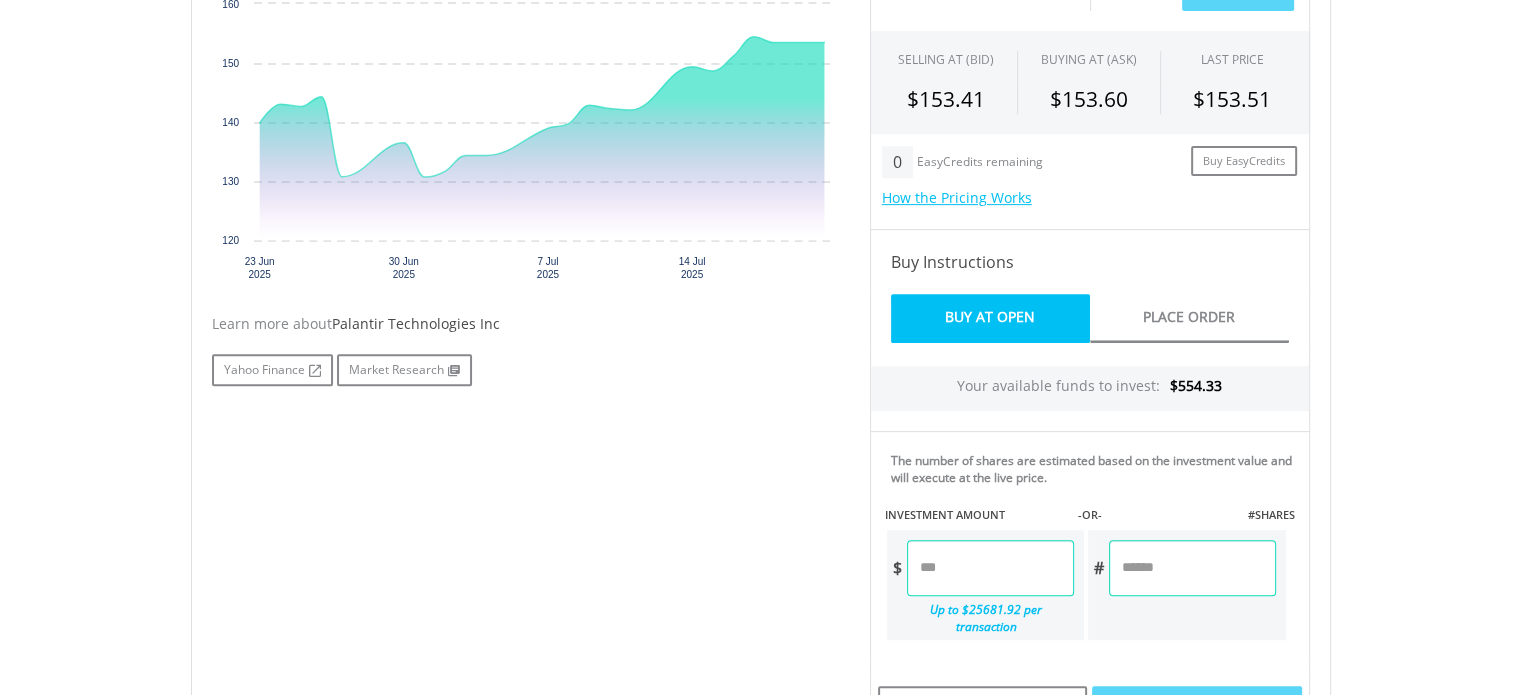 click at bounding box center (990, 568) 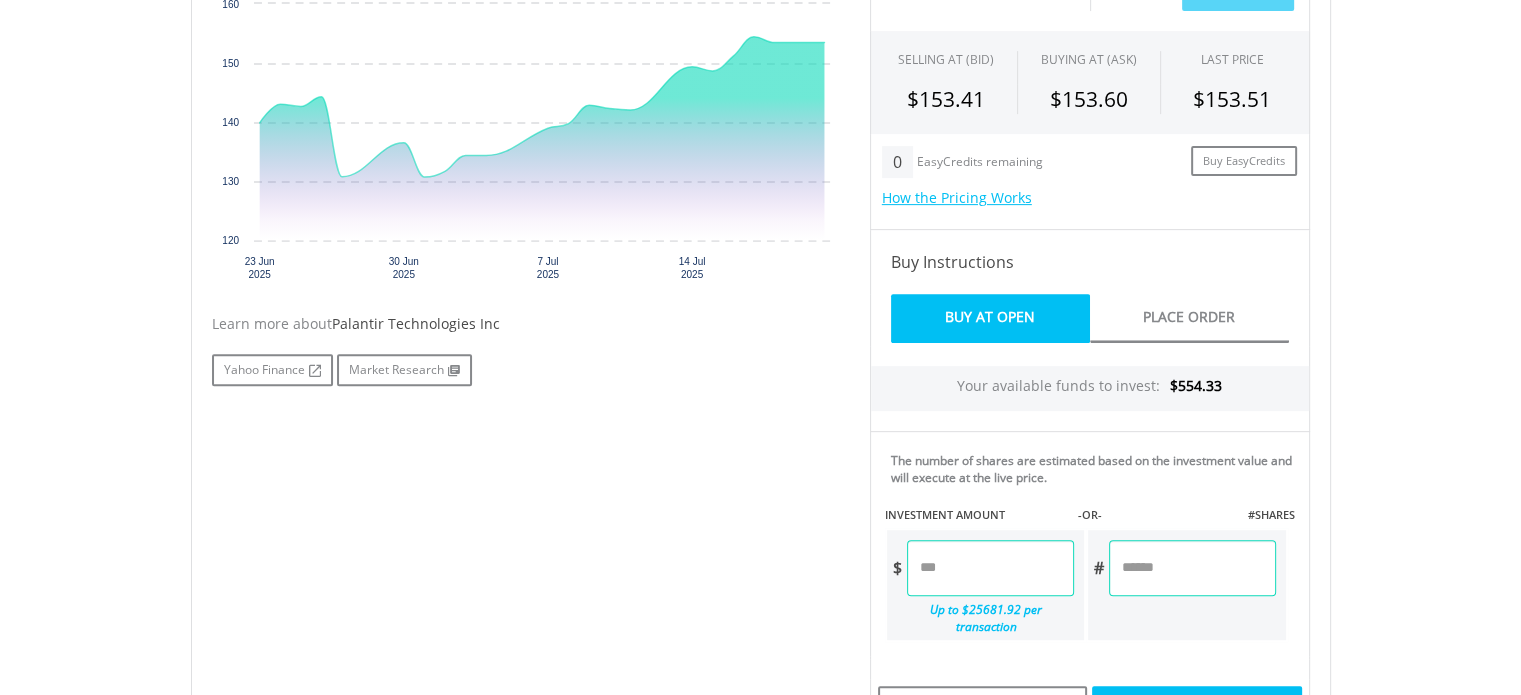 type on "******" 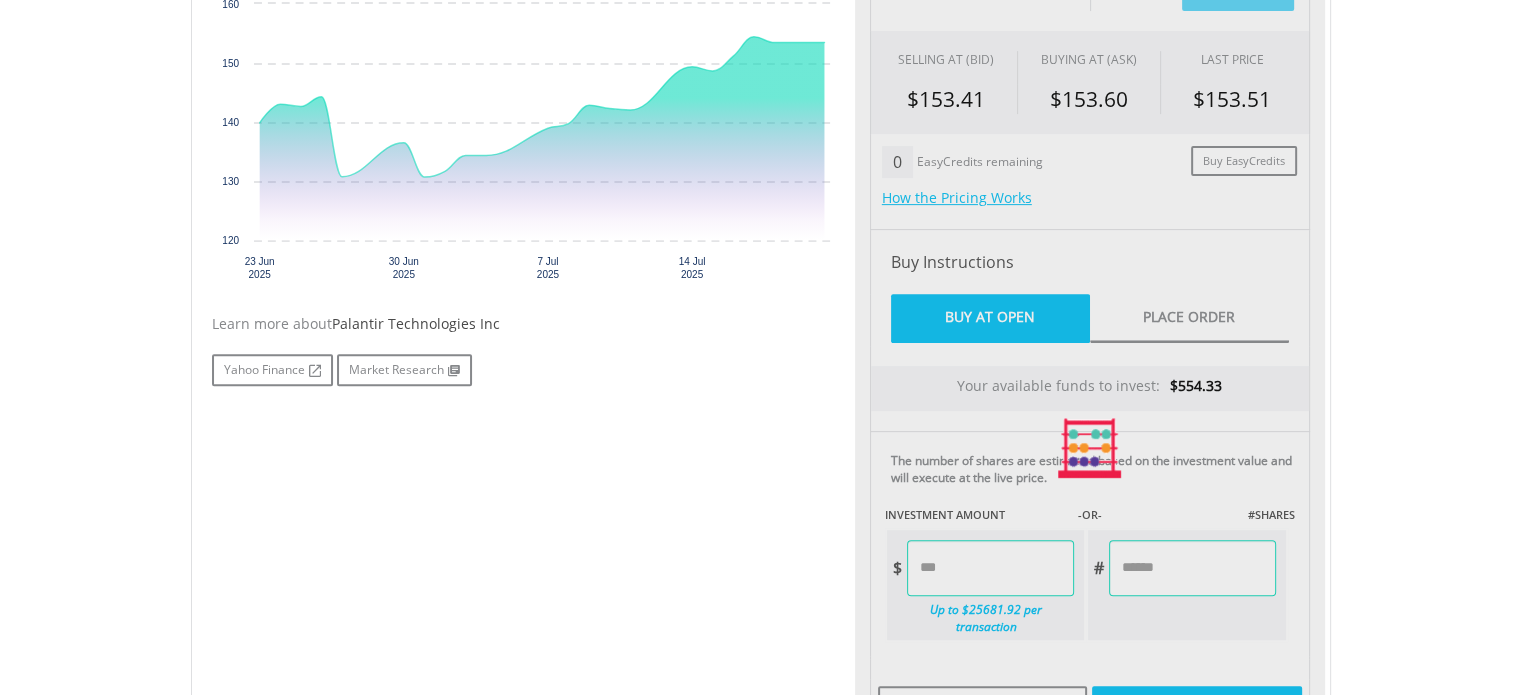 click on "Last Updated Price:
15-min. Delay*
Price Update Cost:
0
Credits
Market Closed
SELLING AT (BID)
BUYING AT                     (ASK)
LAST PRICE
$153.41
$153.60
$153.51
0
$" at bounding box center [1090, 448] 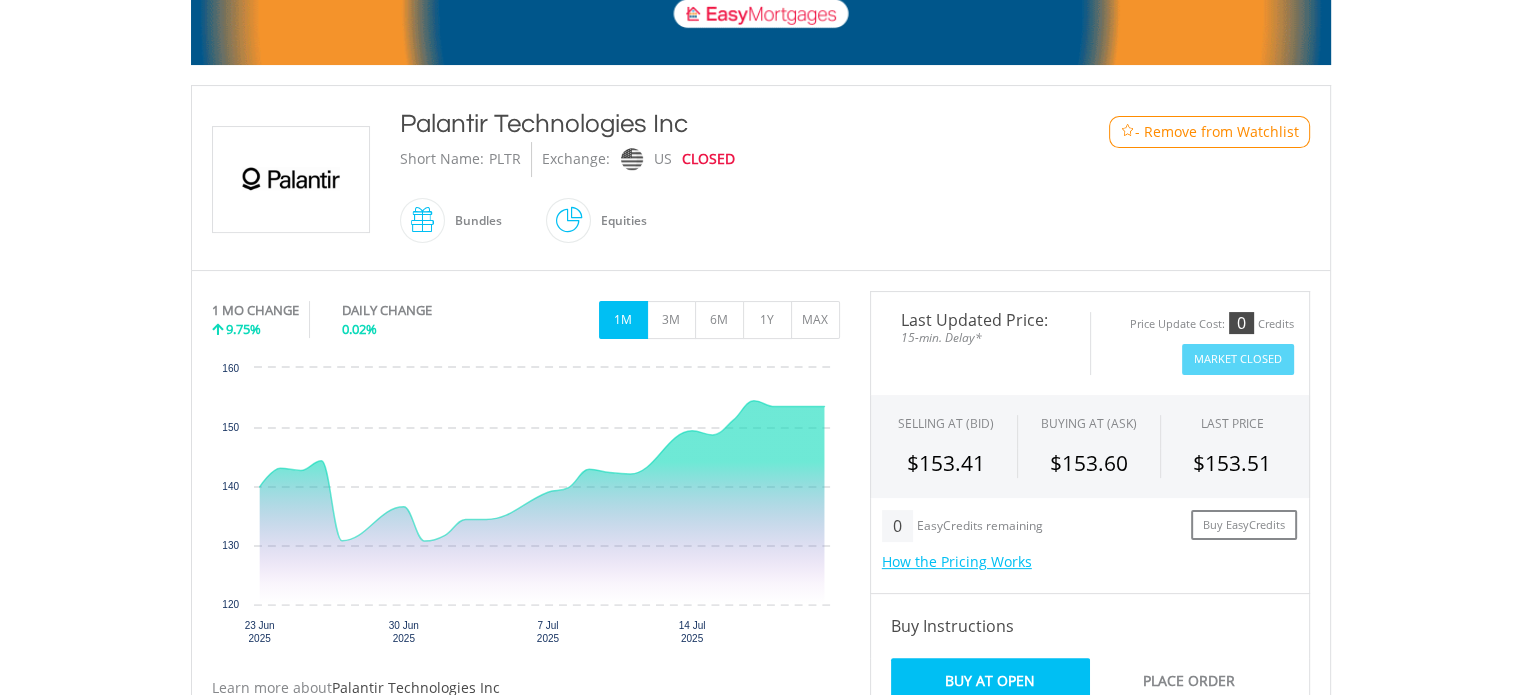 scroll, scrollTop: 516, scrollLeft: 0, axis: vertical 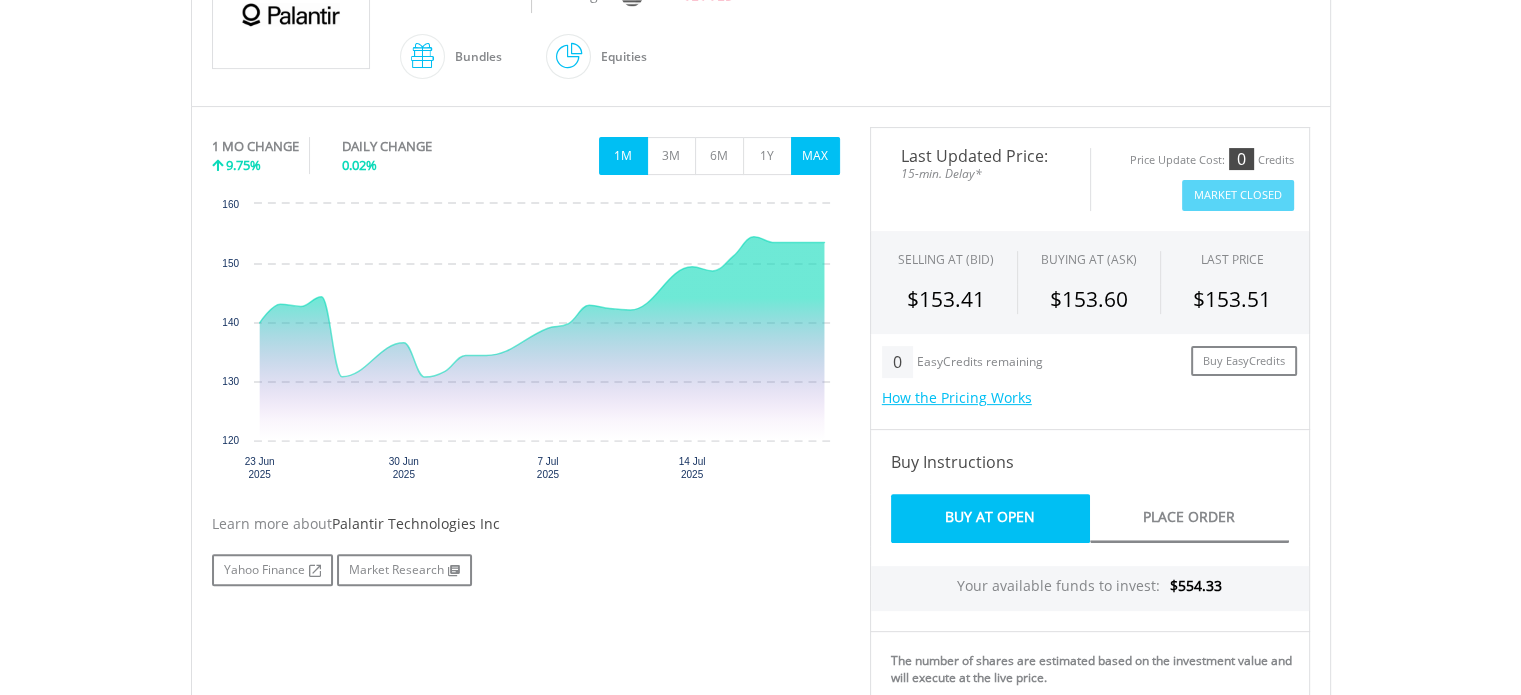 click on "MAX" at bounding box center [815, 156] 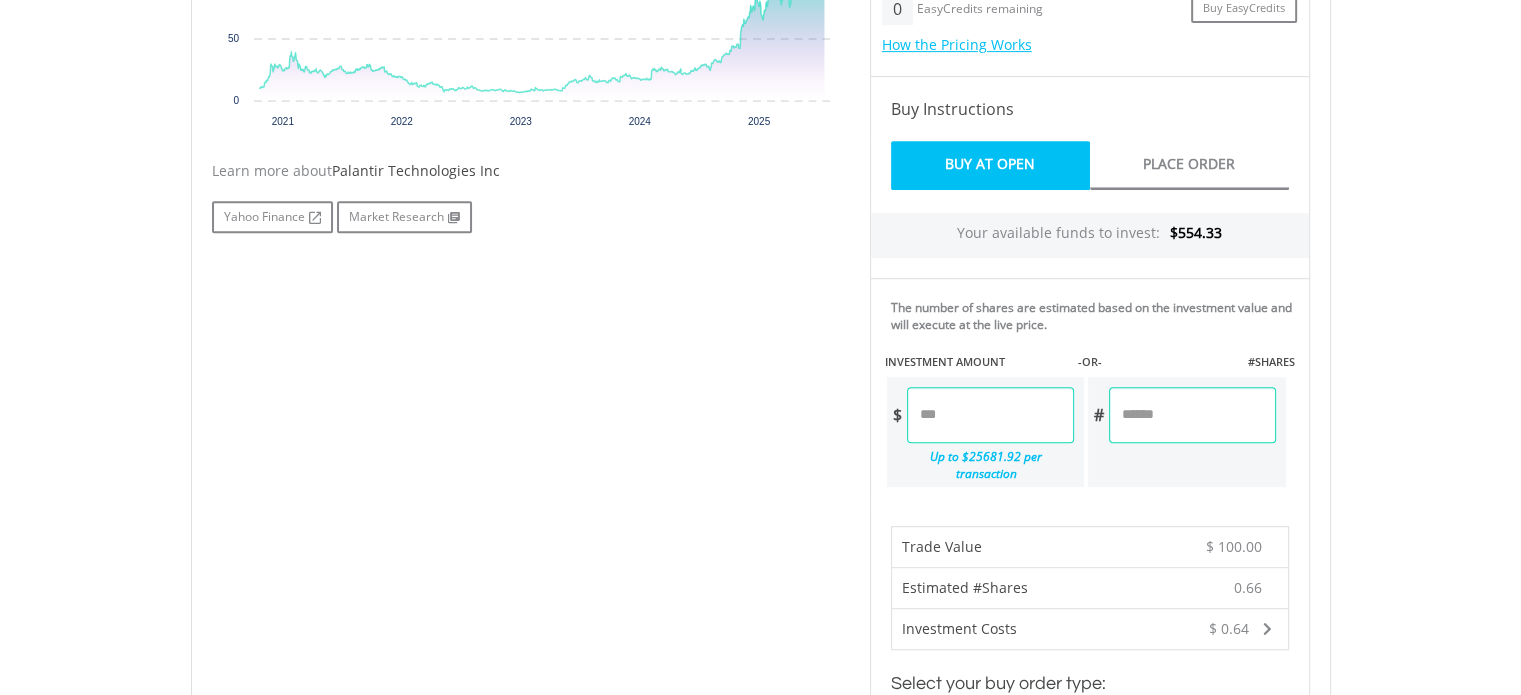 scroll, scrollTop: 866, scrollLeft: 0, axis: vertical 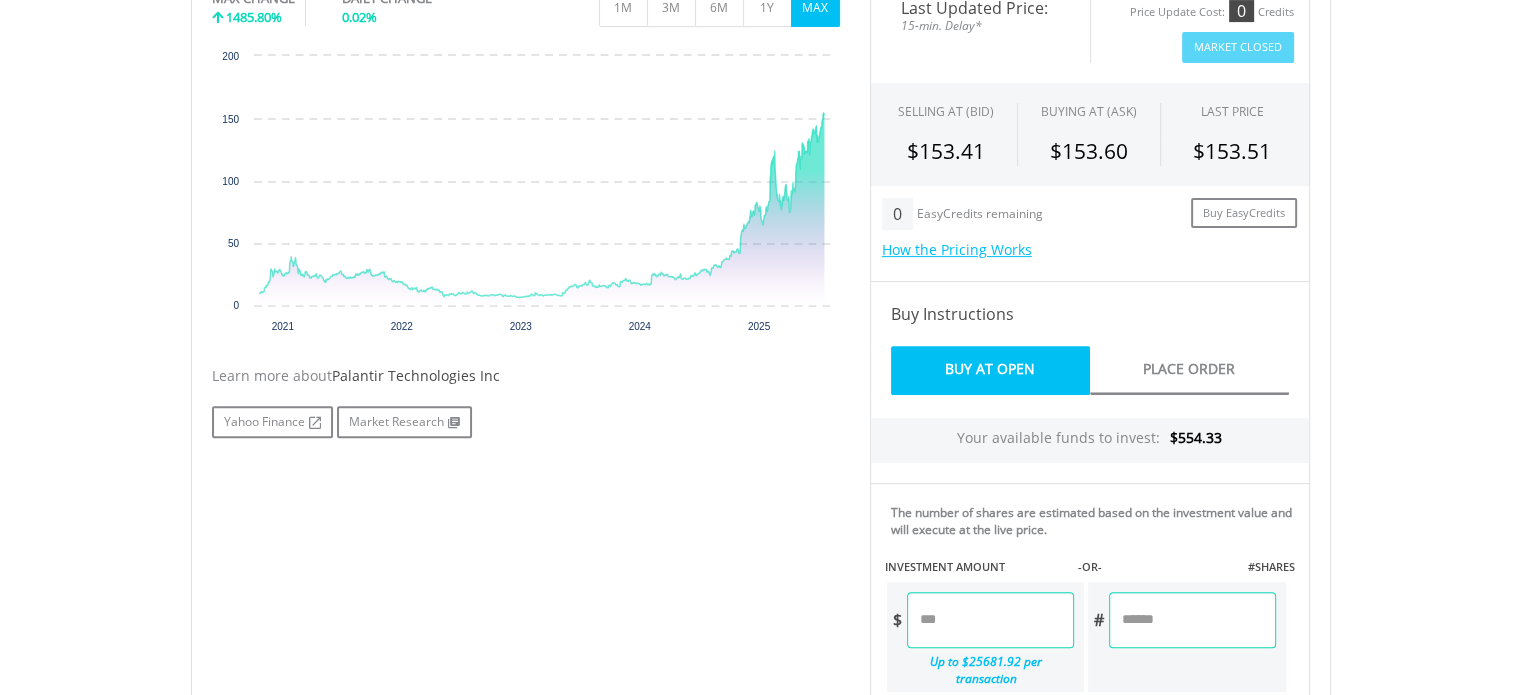 click on "Buy At Open" at bounding box center [990, 370] 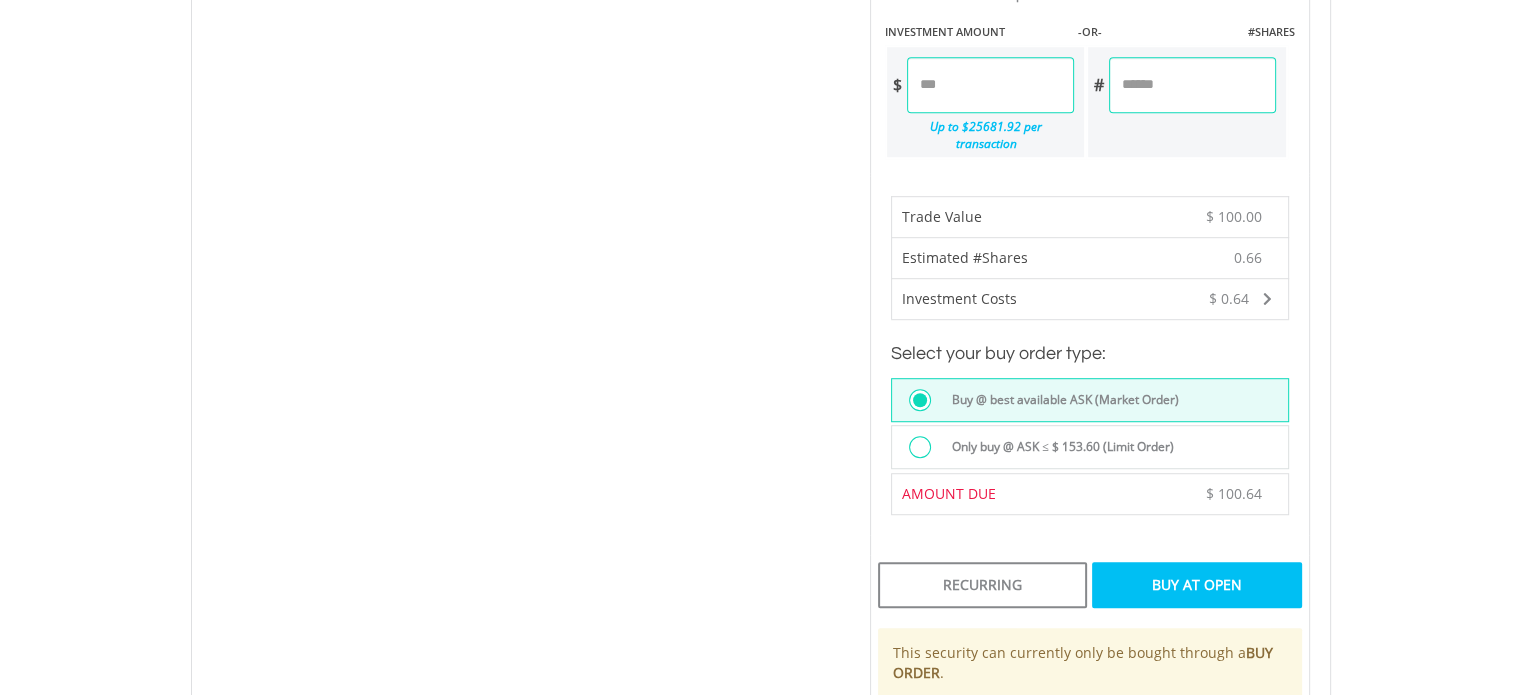 scroll, scrollTop: 1202, scrollLeft: 0, axis: vertical 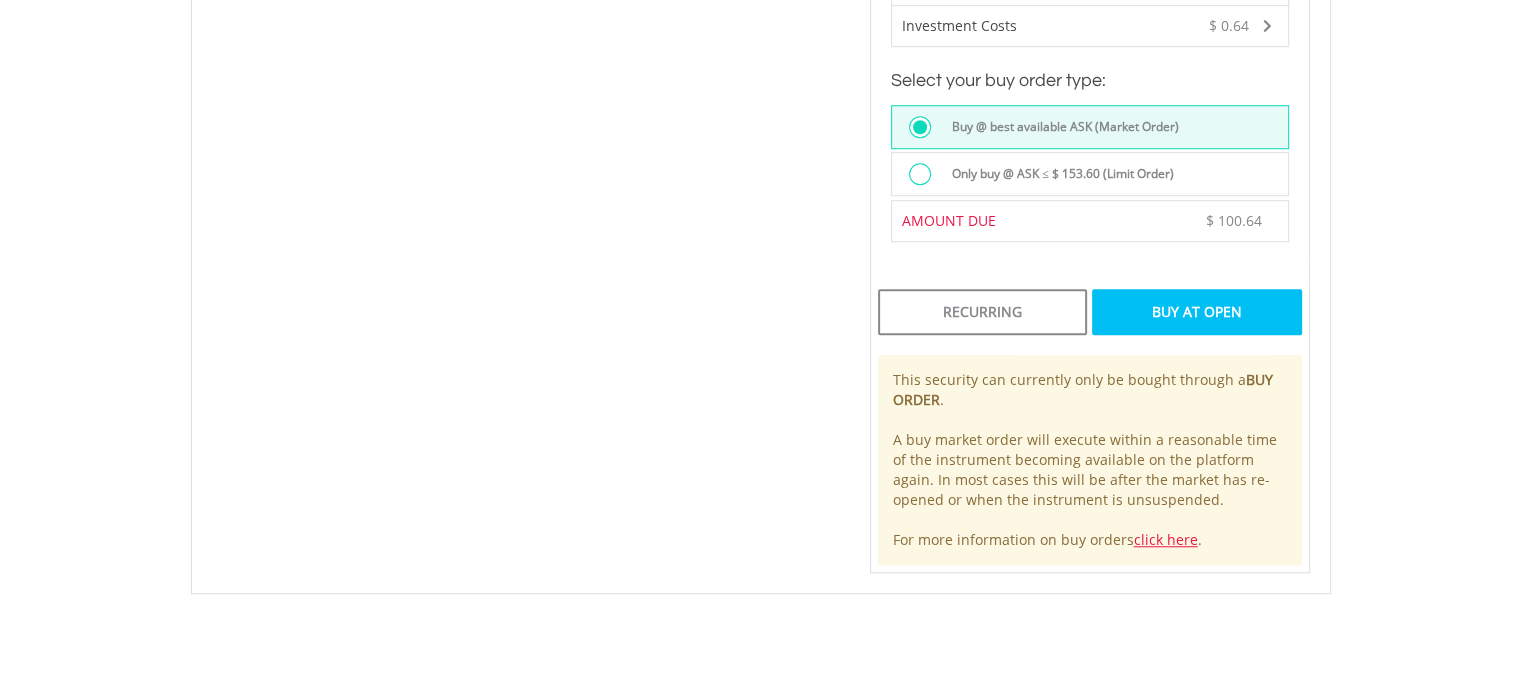 click on "Buy At Open" at bounding box center [1196, 312] 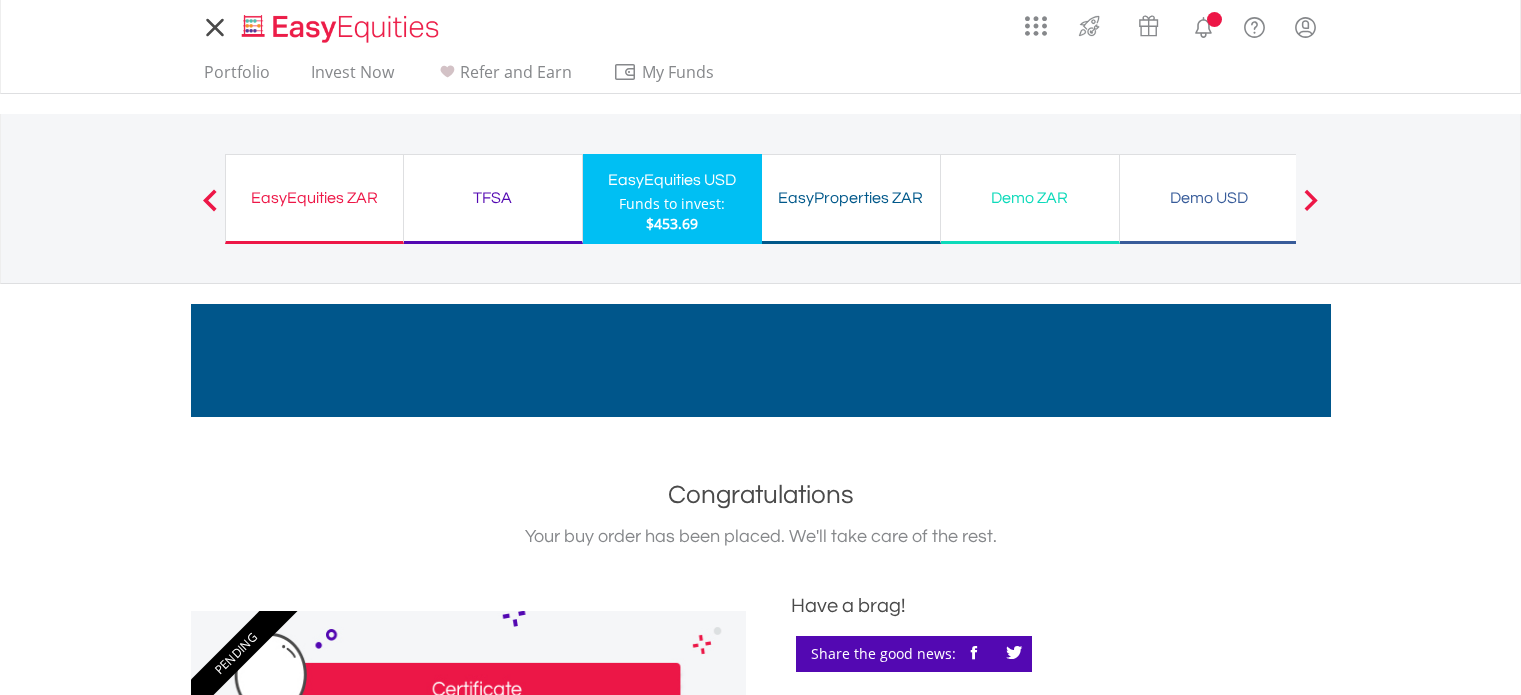 scroll, scrollTop: 0, scrollLeft: 0, axis: both 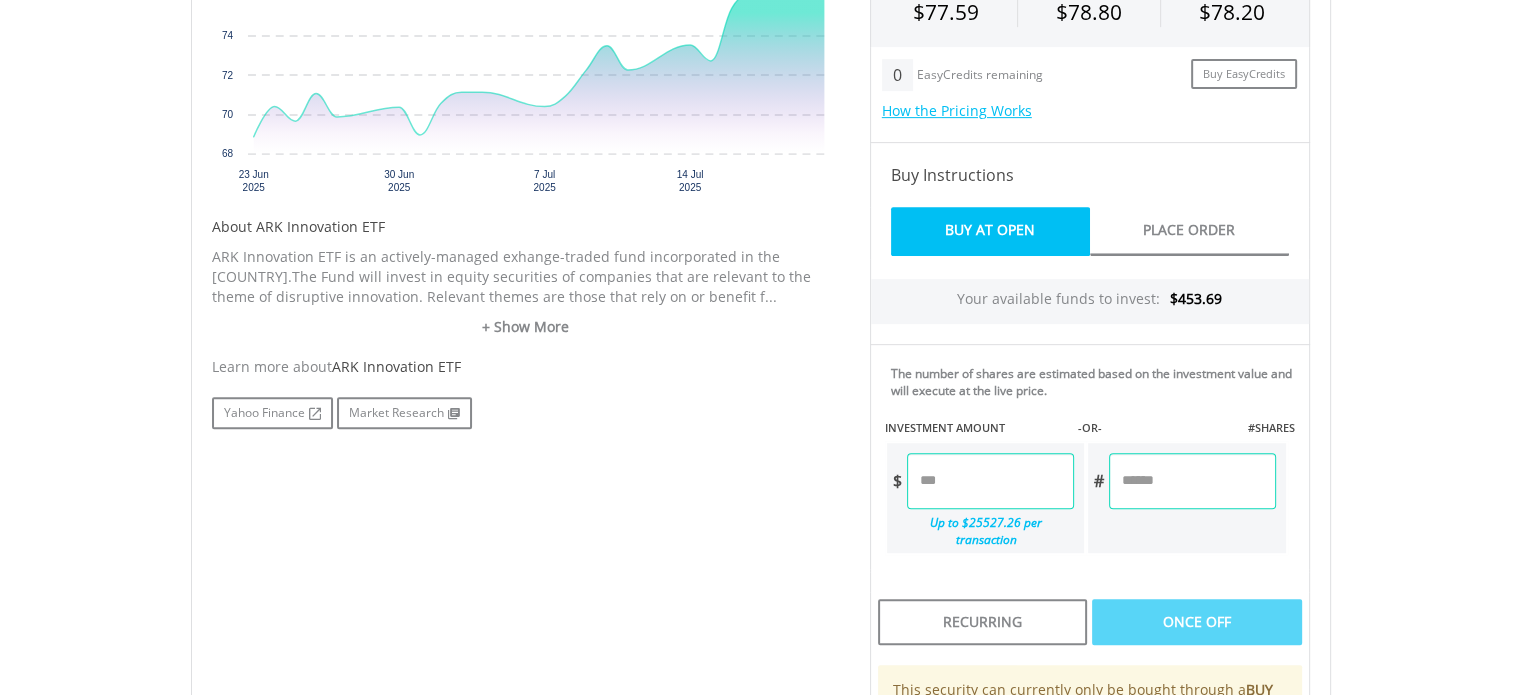 click at bounding box center (990, 481) 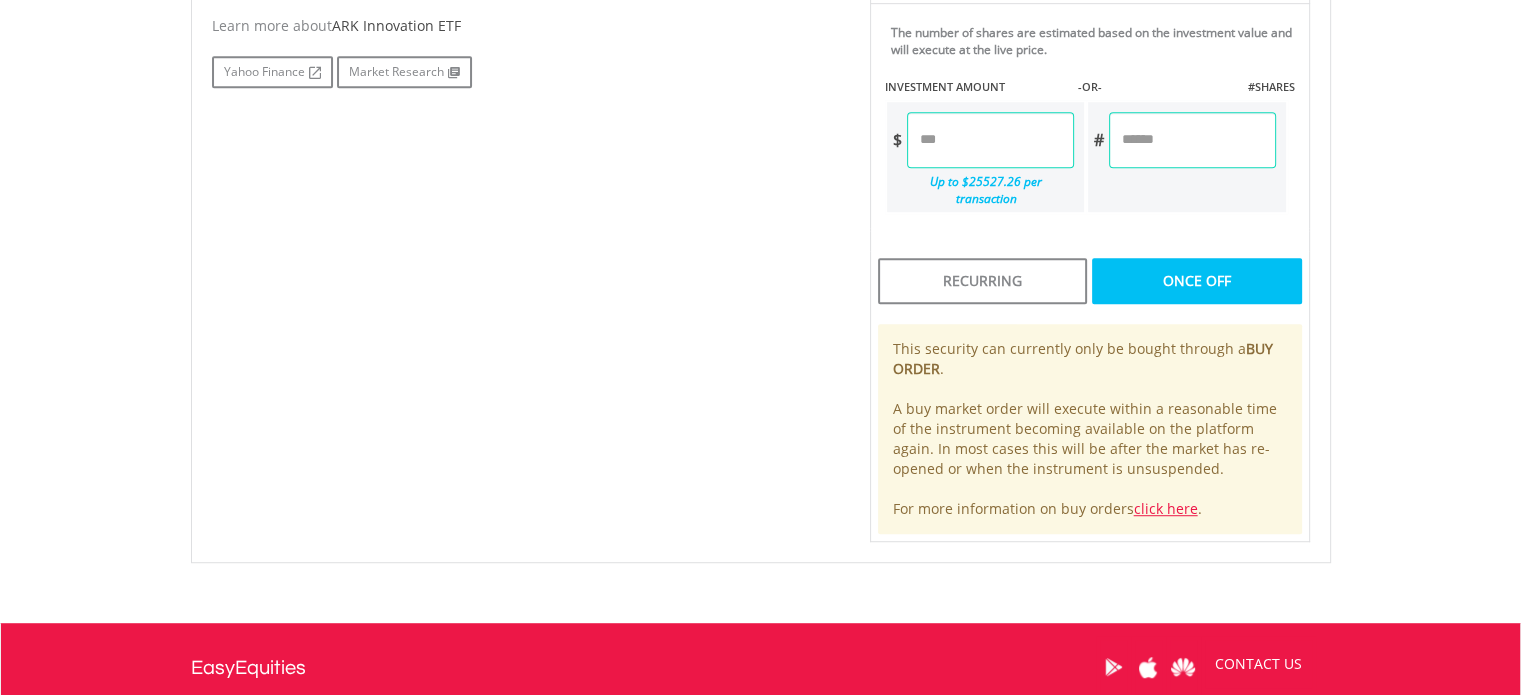 scroll, scrollTop: 1166, scrollLeft: 0, axis: vertical 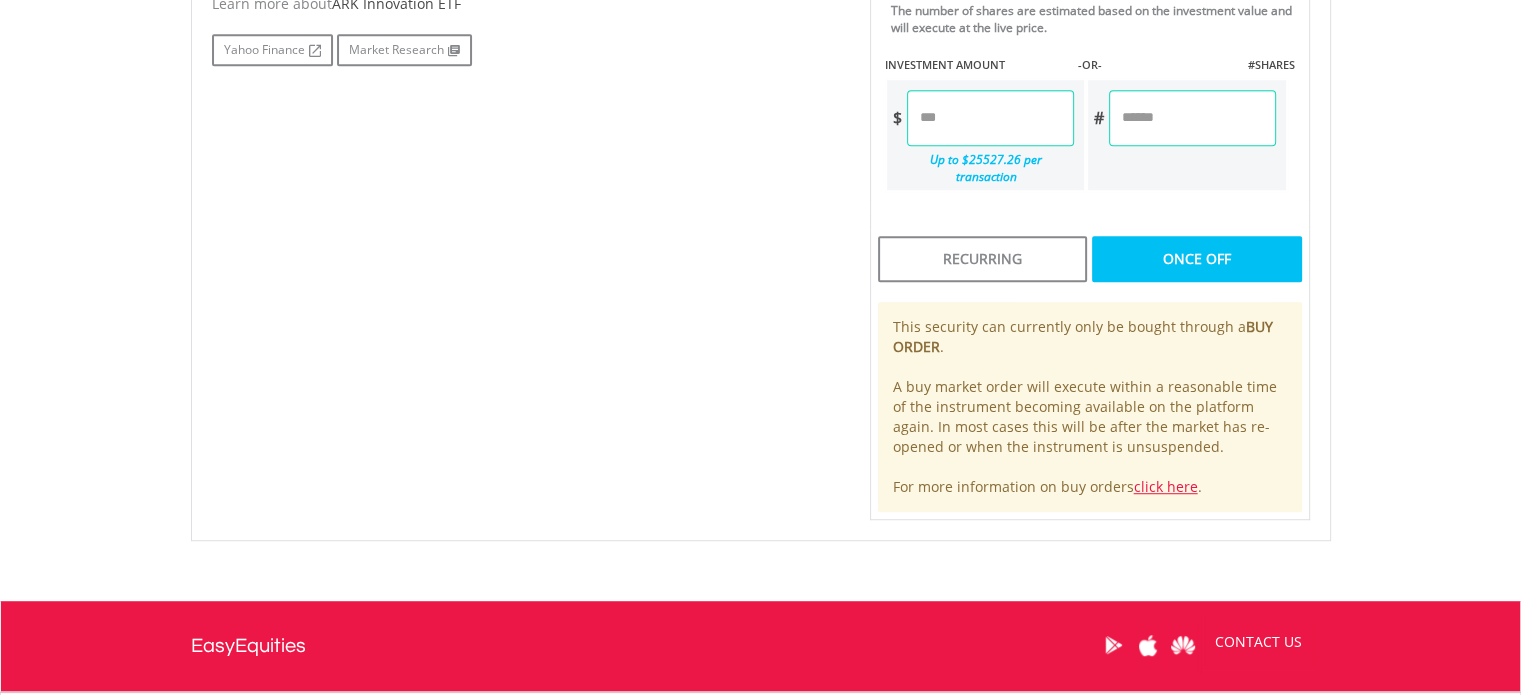 type on "******" 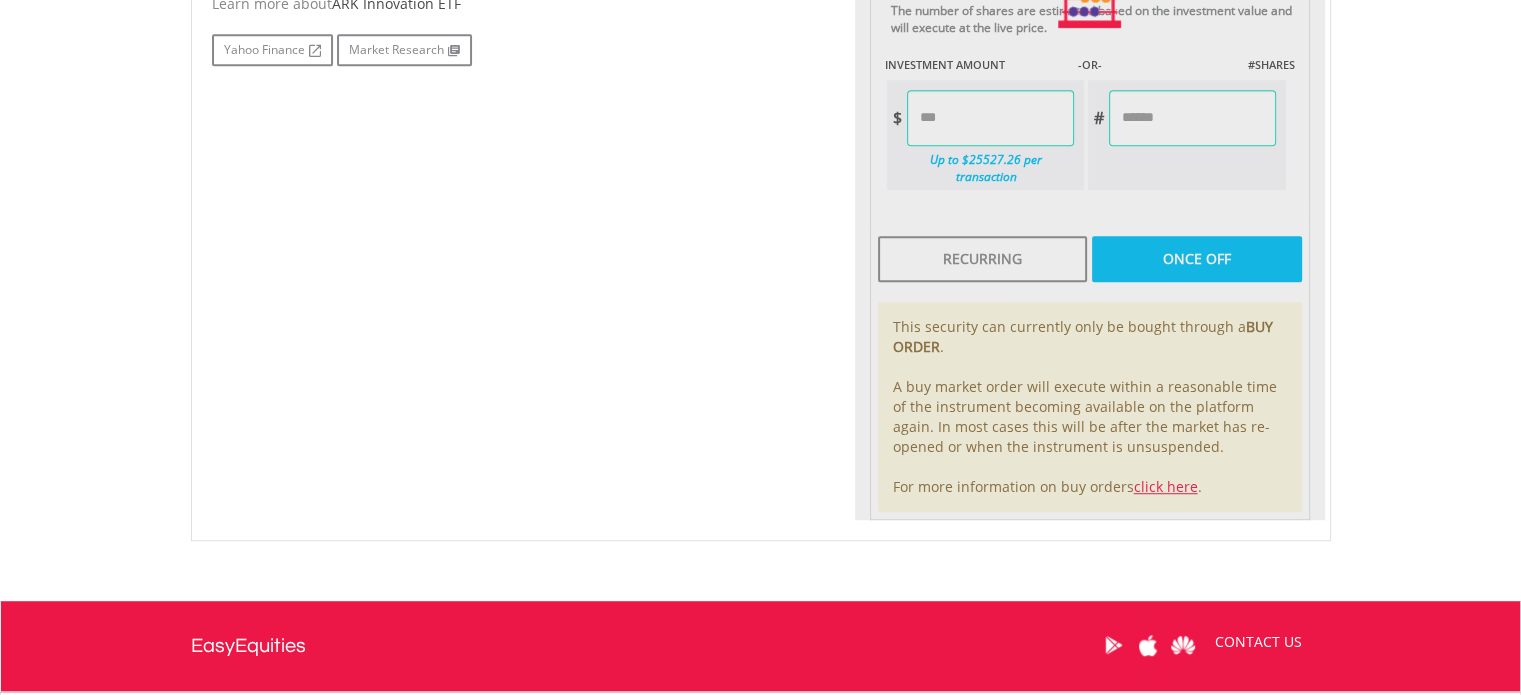click on "My Investments
Invest Now
New Listings
Sell
My Recurring Investments
Pending Orders
Vouchers
Buy a Voucher
Redeem a Voucher
Account Management" at bounding box center (760, -130) 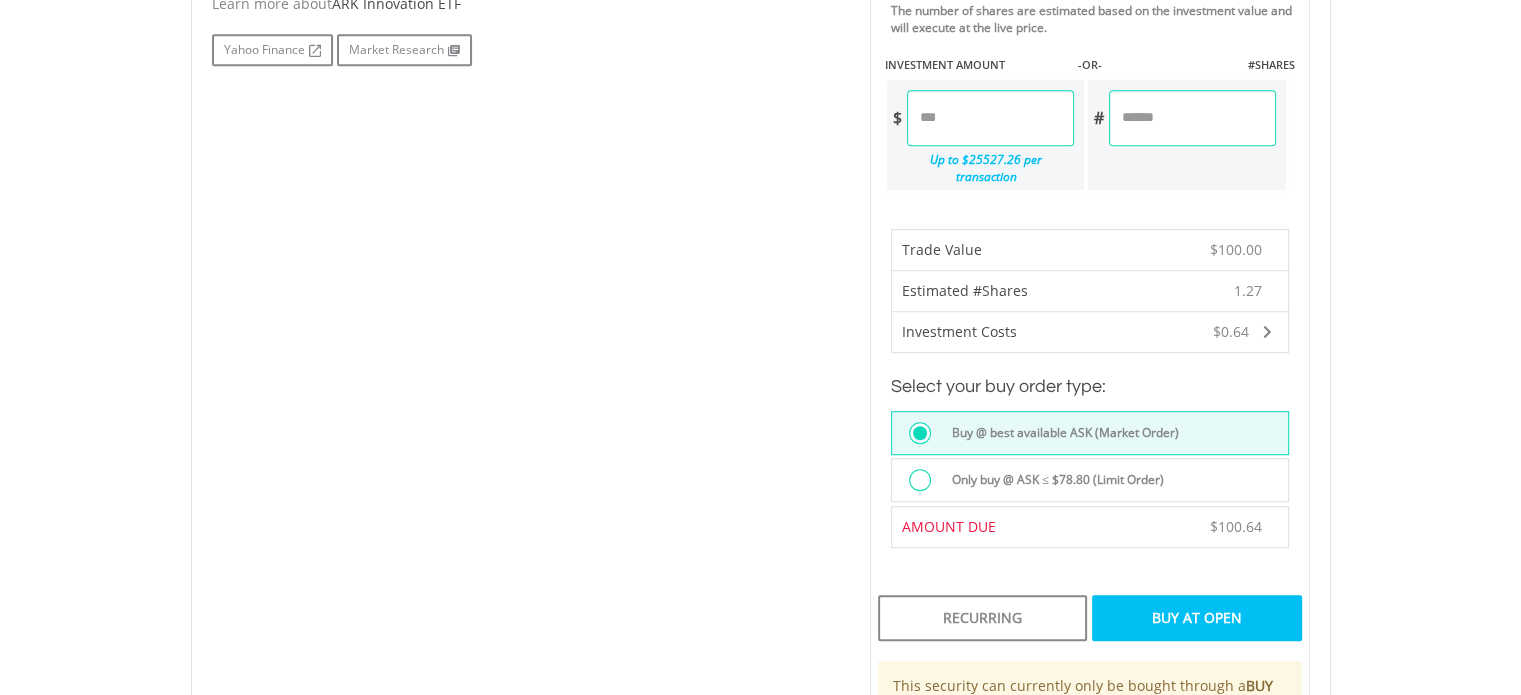click on "Buy At Open" at bounding box center [1196, 618] 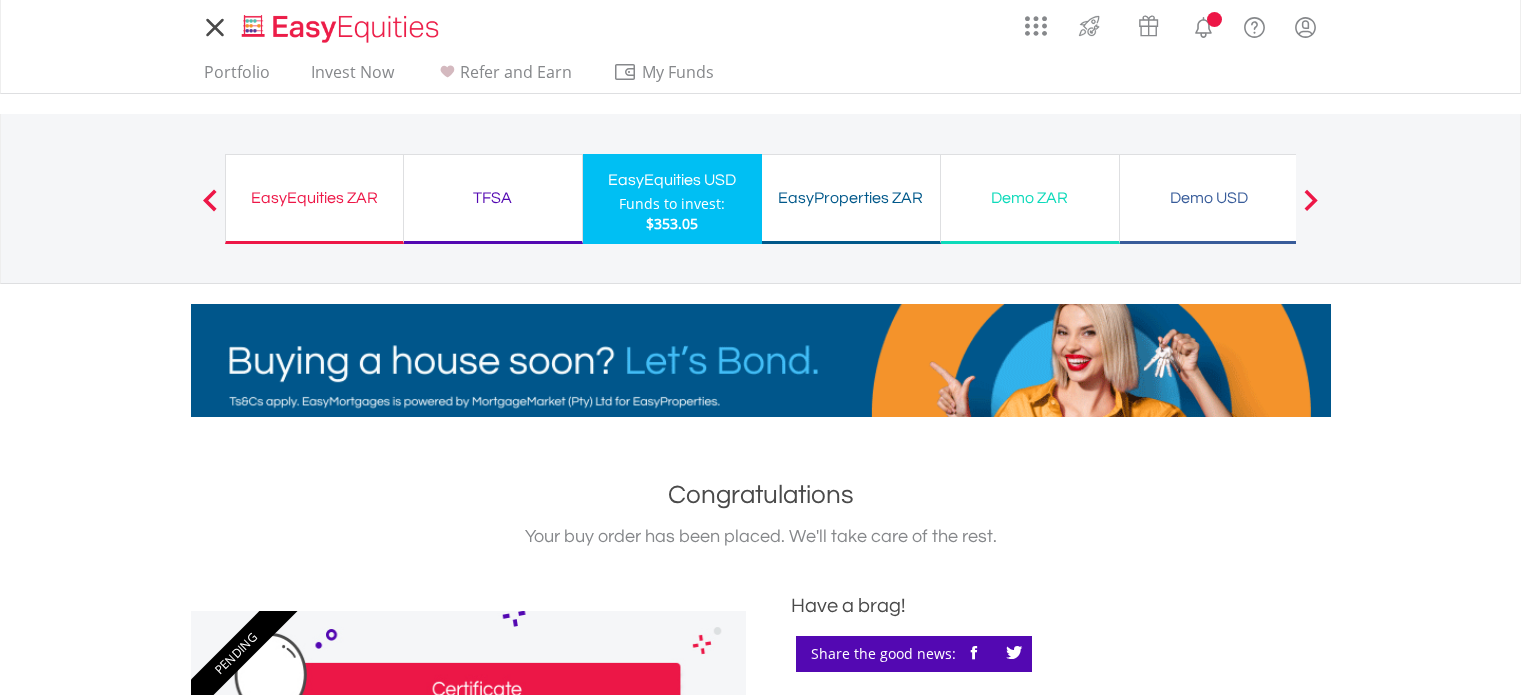 scroll, scrollTop: 0, scrollLeft: 0, axis: both 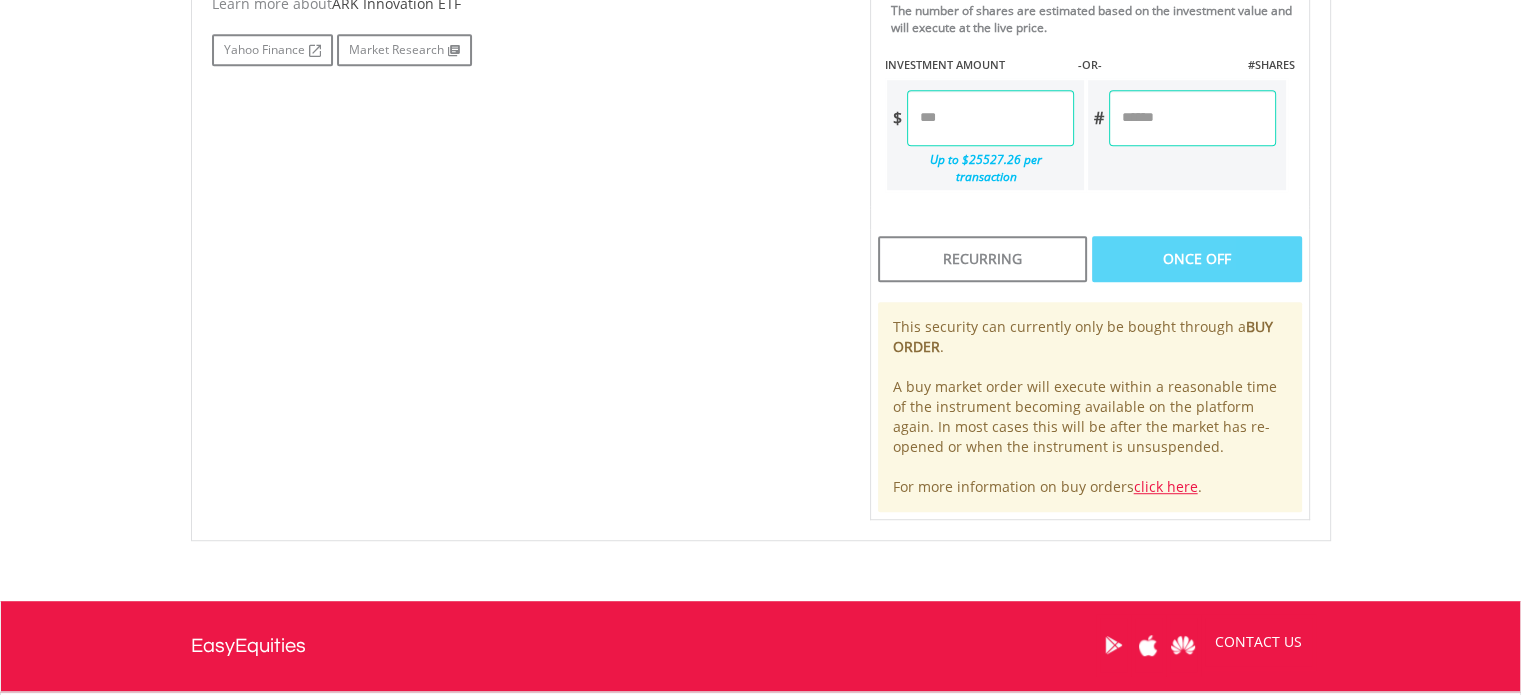 drag, startPoint x: 1473, startPoint y: 235, endPoint x: 1535, endPoint y: 195, distance: 73.78347 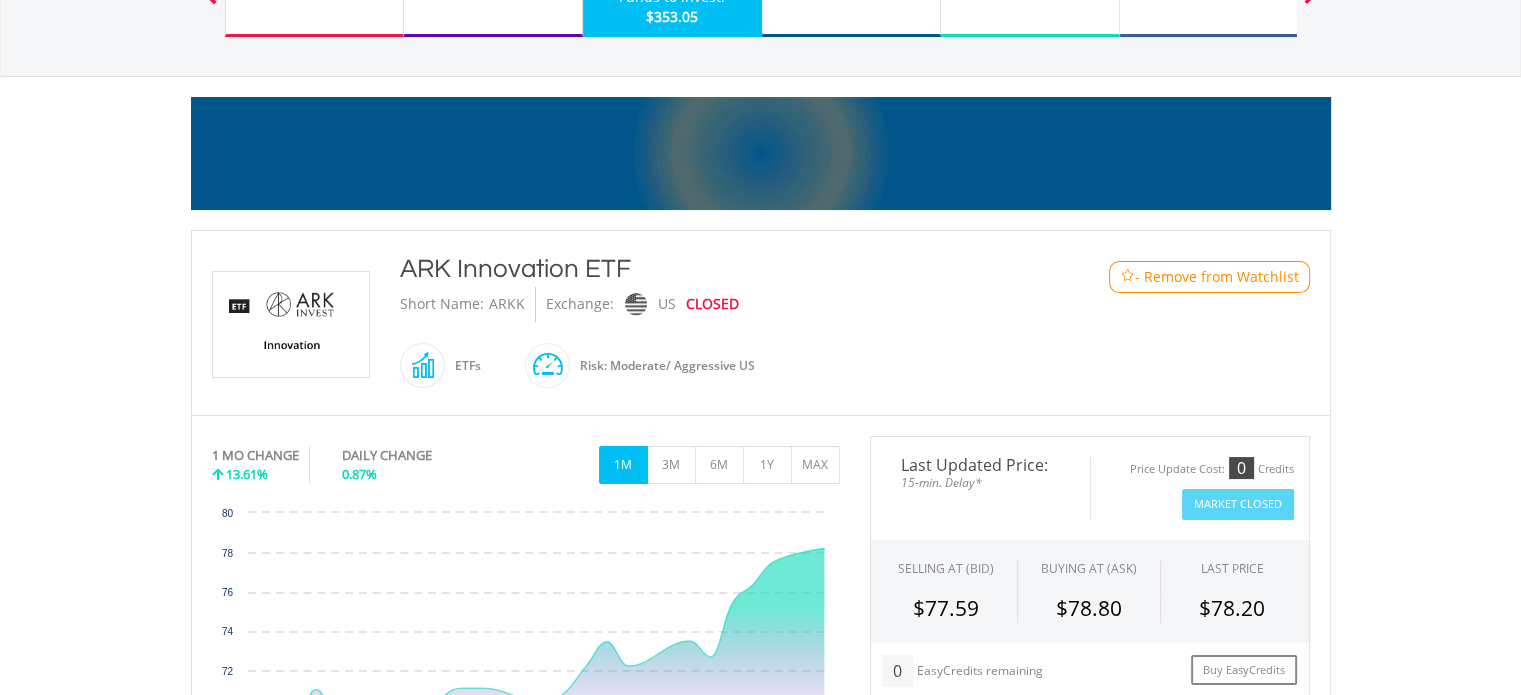scroll, scrollTop: 0, scrollLeft: 0, axis: both 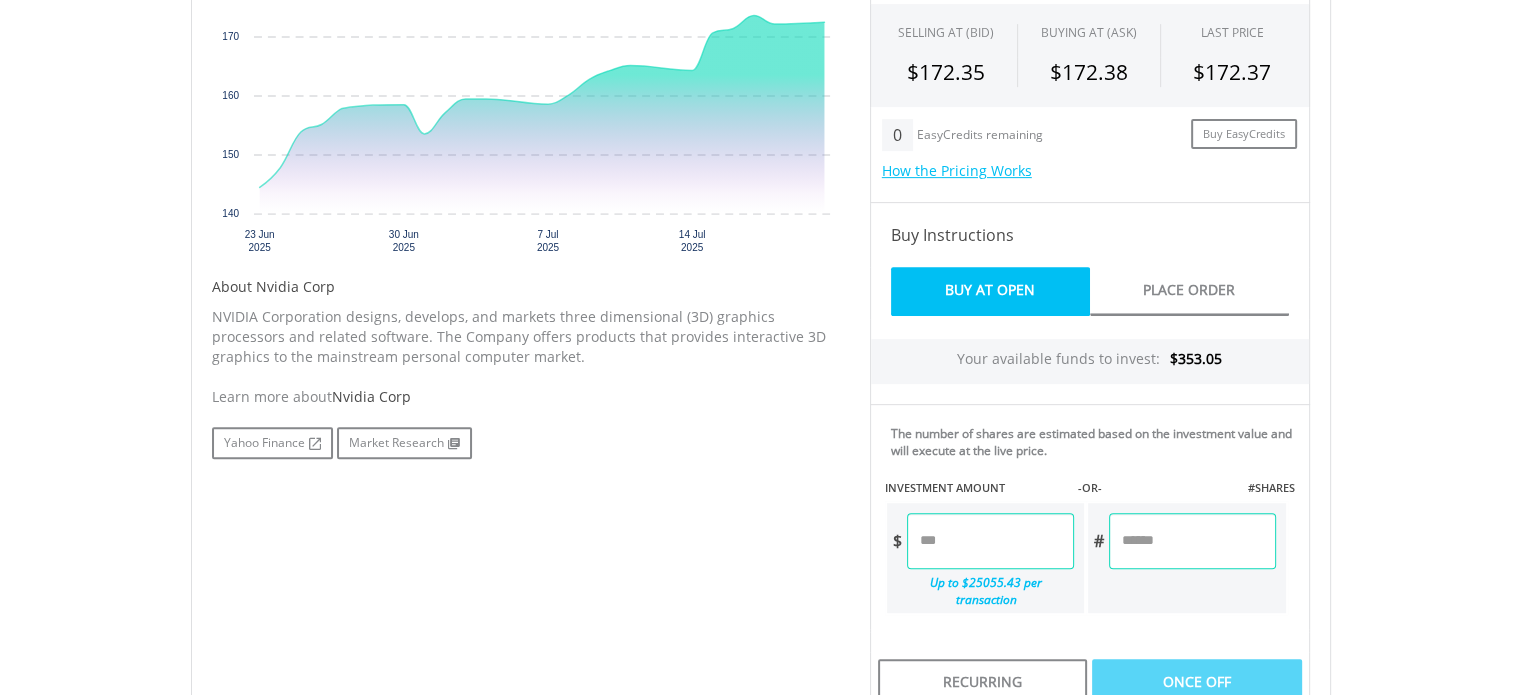 click at bounding box center [990, 541] 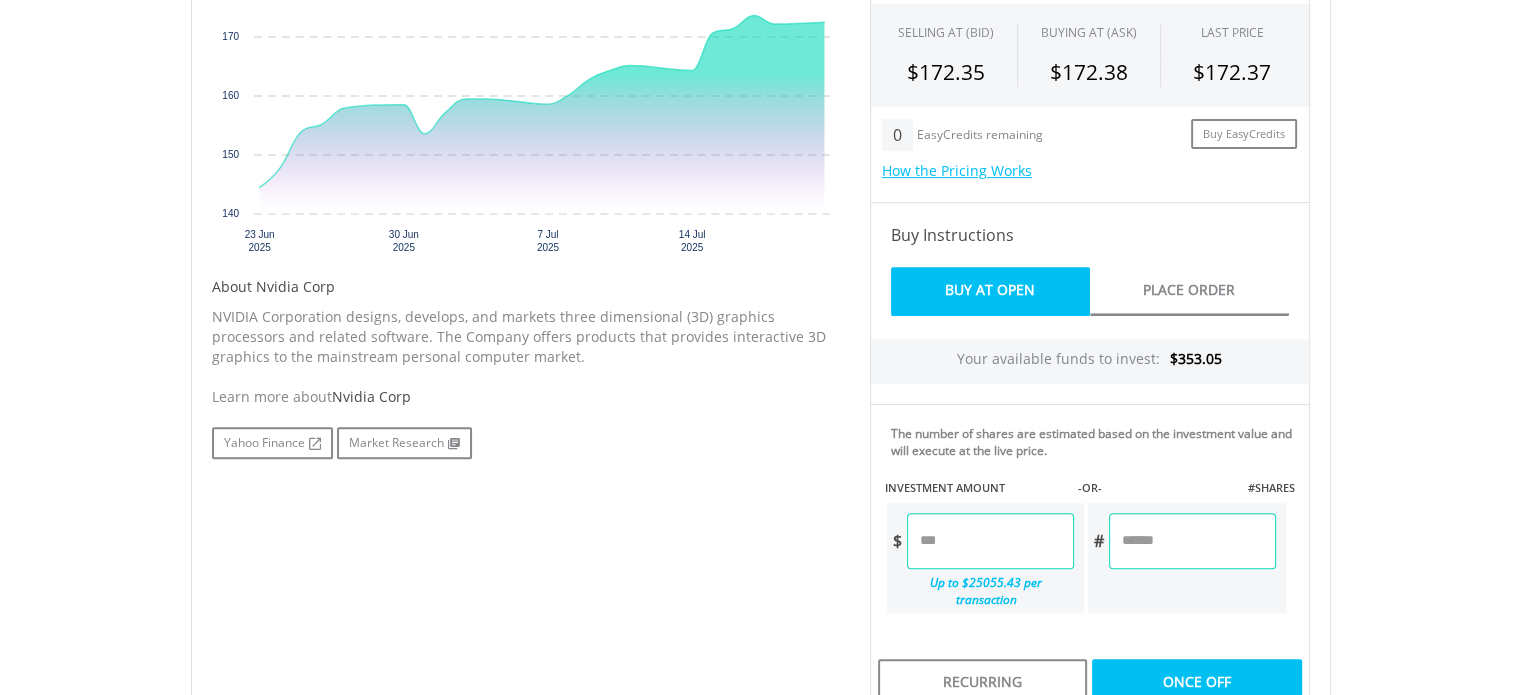type on "******" 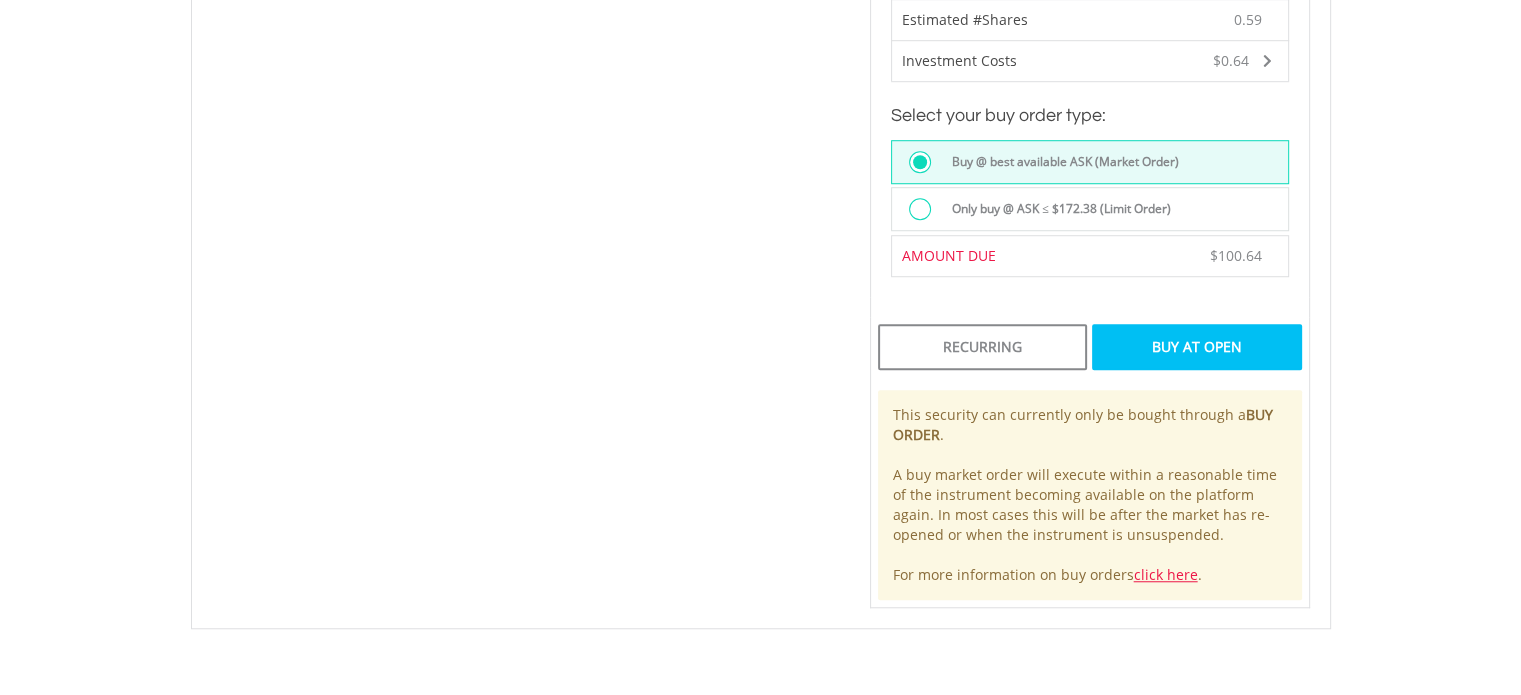 scroll, scrollTop: 1446, scrollLeft: 0, axis: vertical 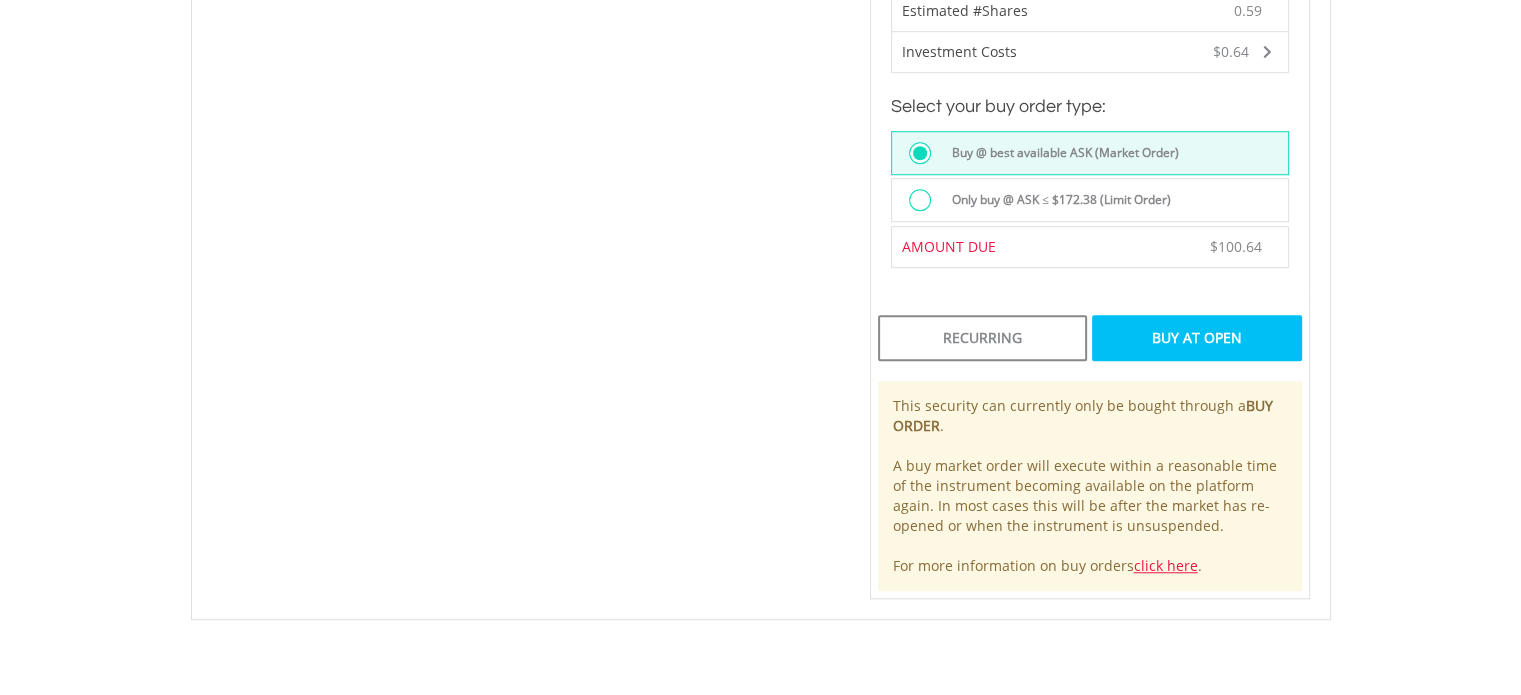 click on "Buy At Open" at bounding box center (1196, 338) 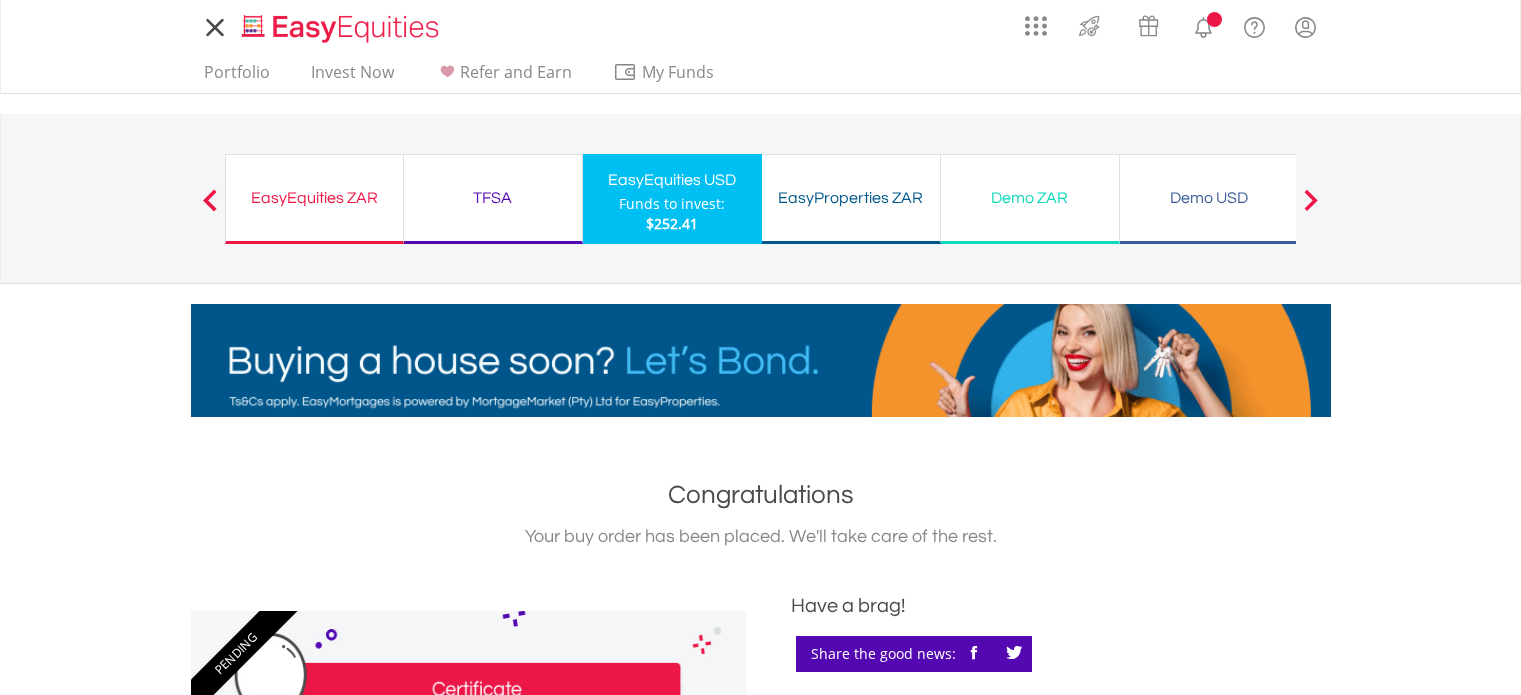 scroll, scrollTop: 0, scrollLeft: 0, axis: both 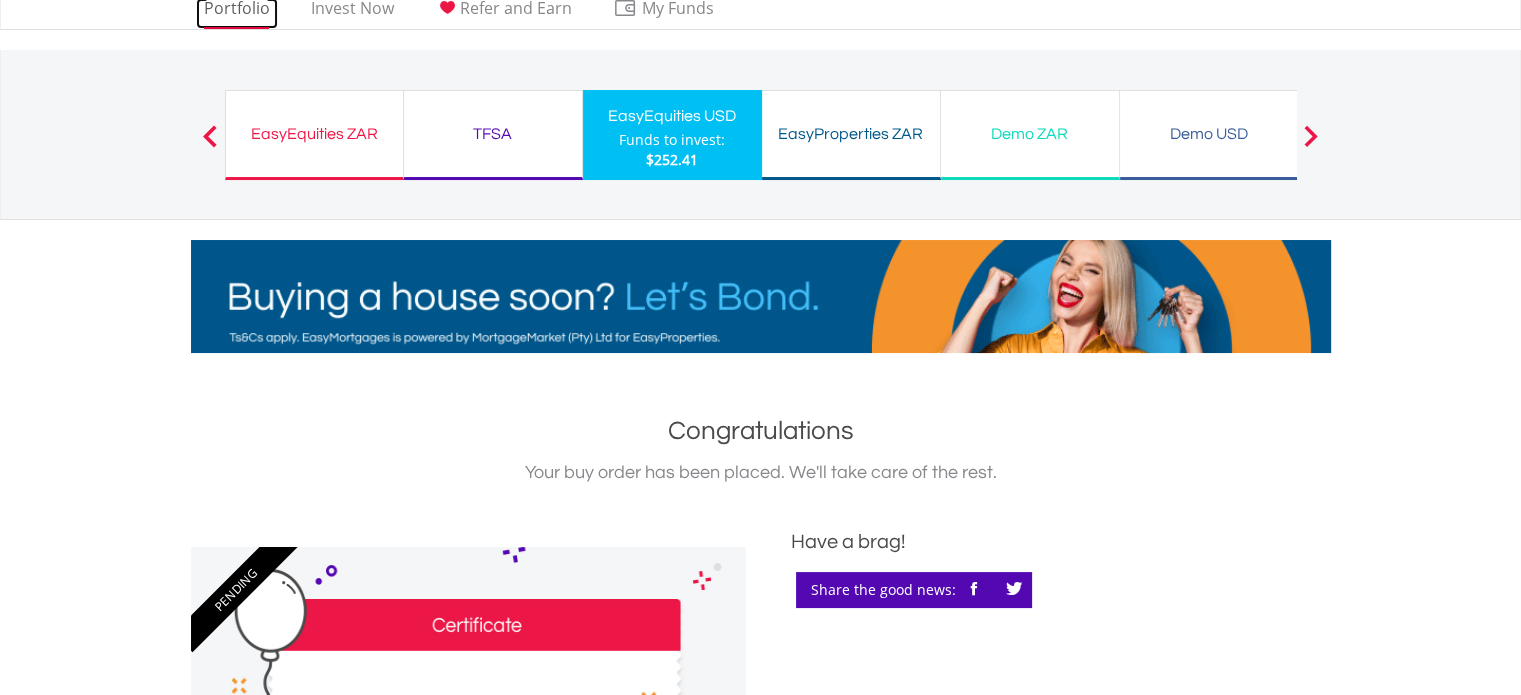 click on "Portfolio" at bounding box center [237, 13] 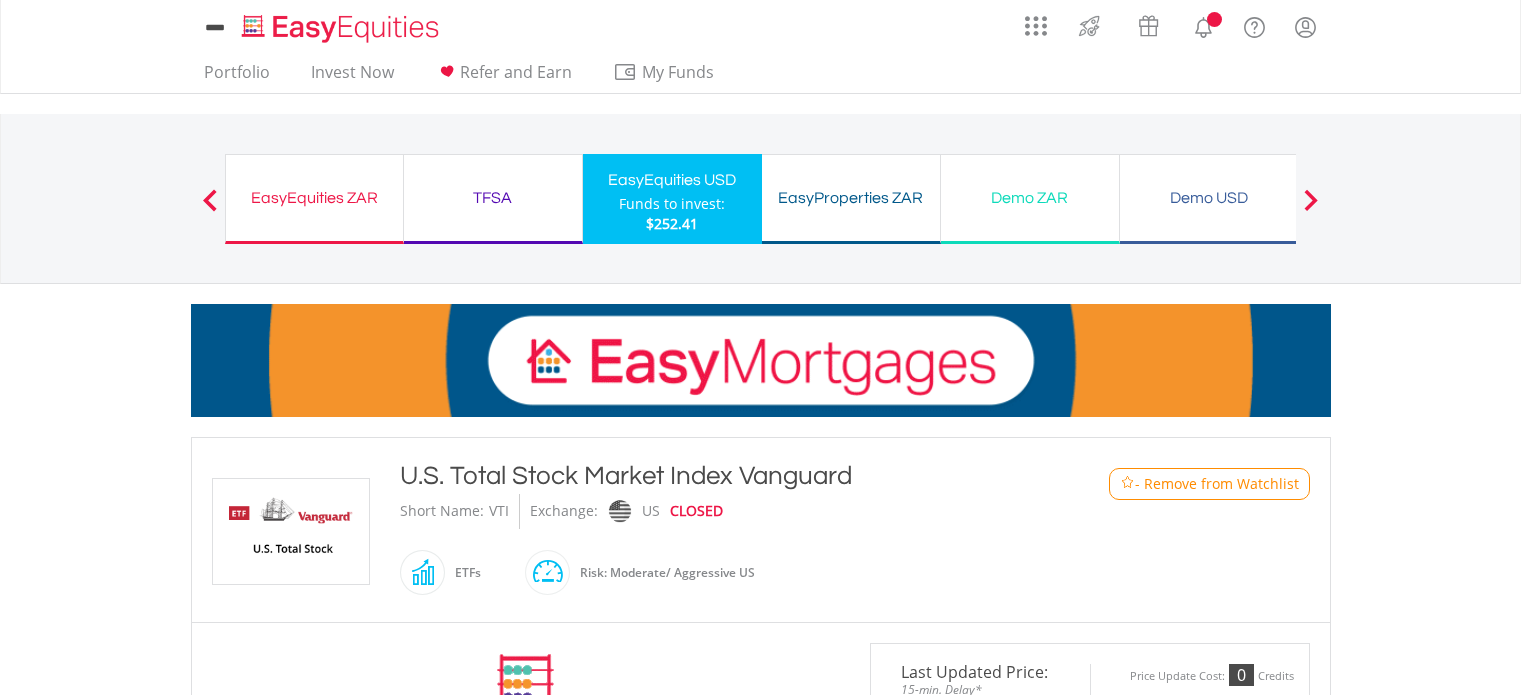 scroll, scrollTop: 0, scrollLeft: 0, axis: both 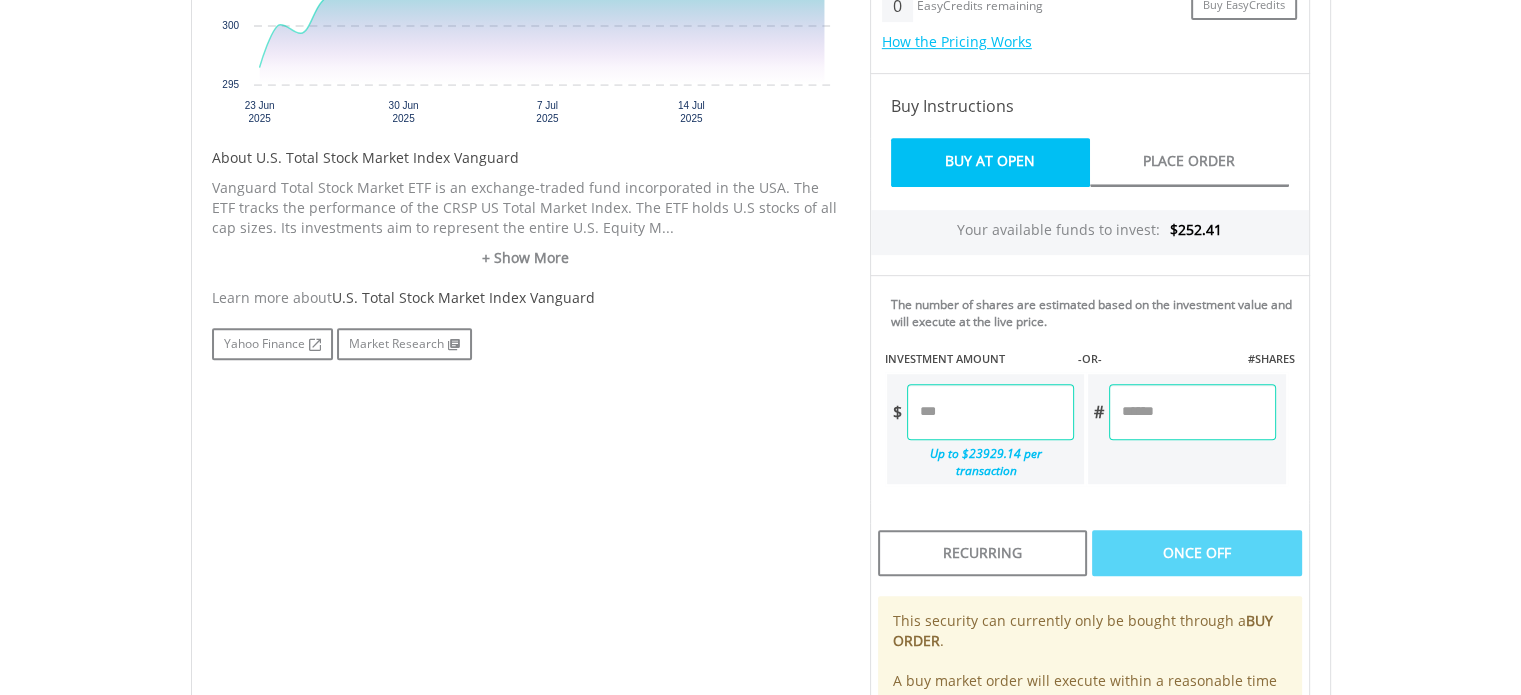 click at bounding box center [990, 412] 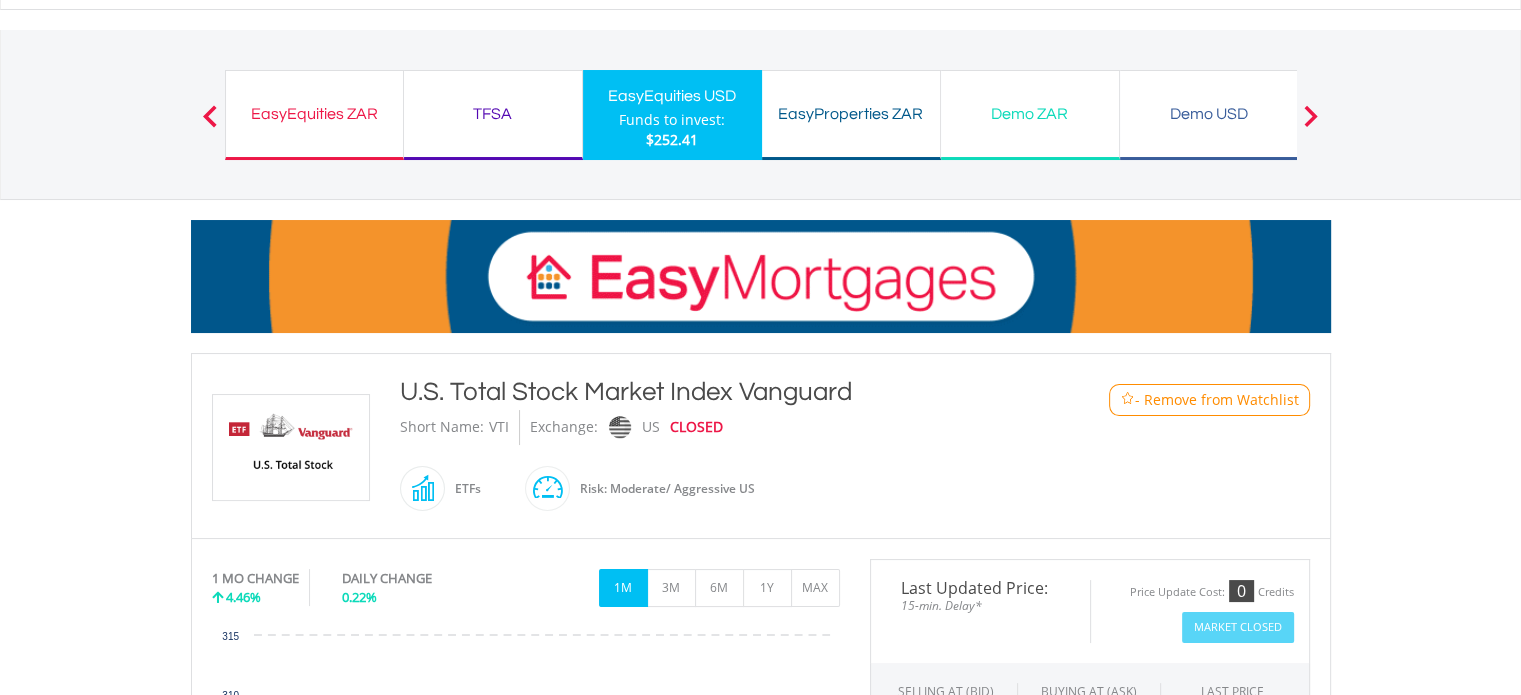 scroll, scrollTop: 49, scrollLeft: 0, axis: vertical 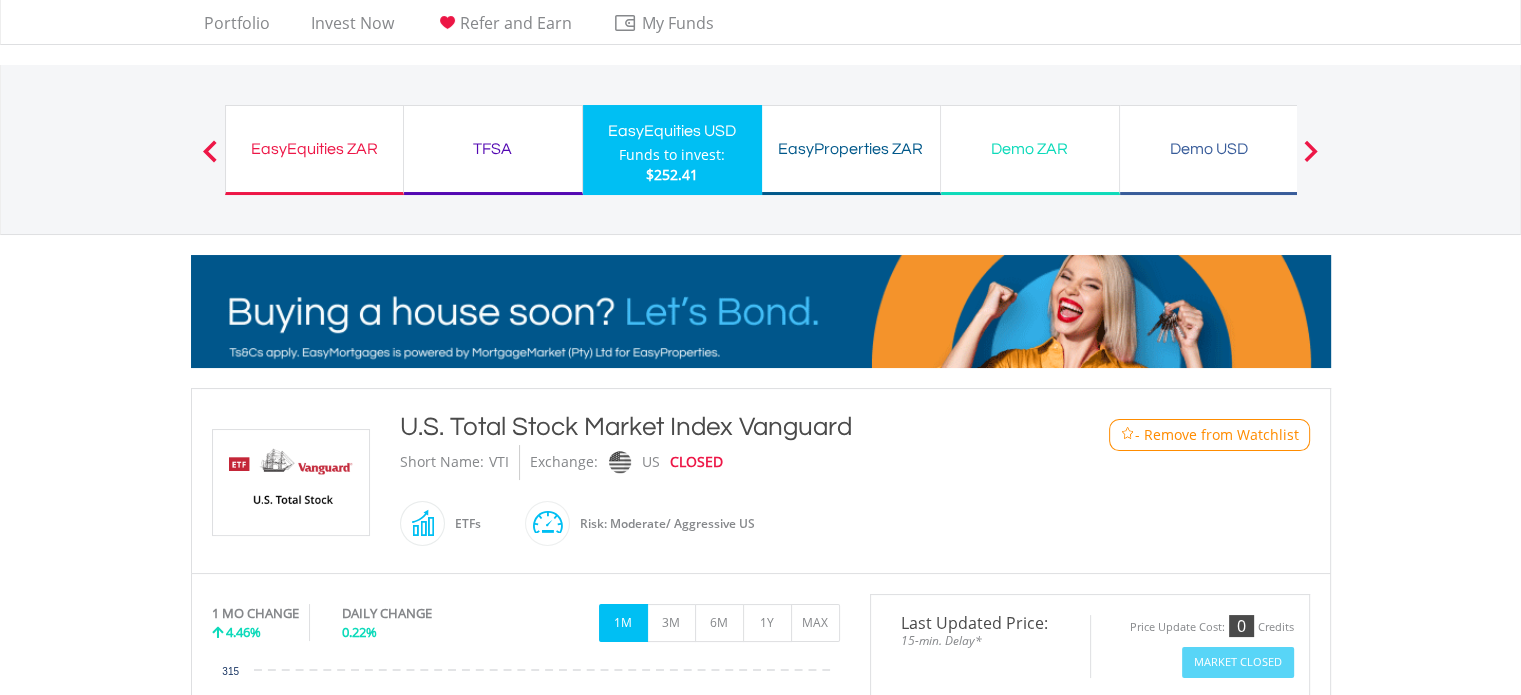 drag, startPoint x: 1494, startPoint y: 236, endPoint x: 1535, endPoint y: 141, distance: 103.4698 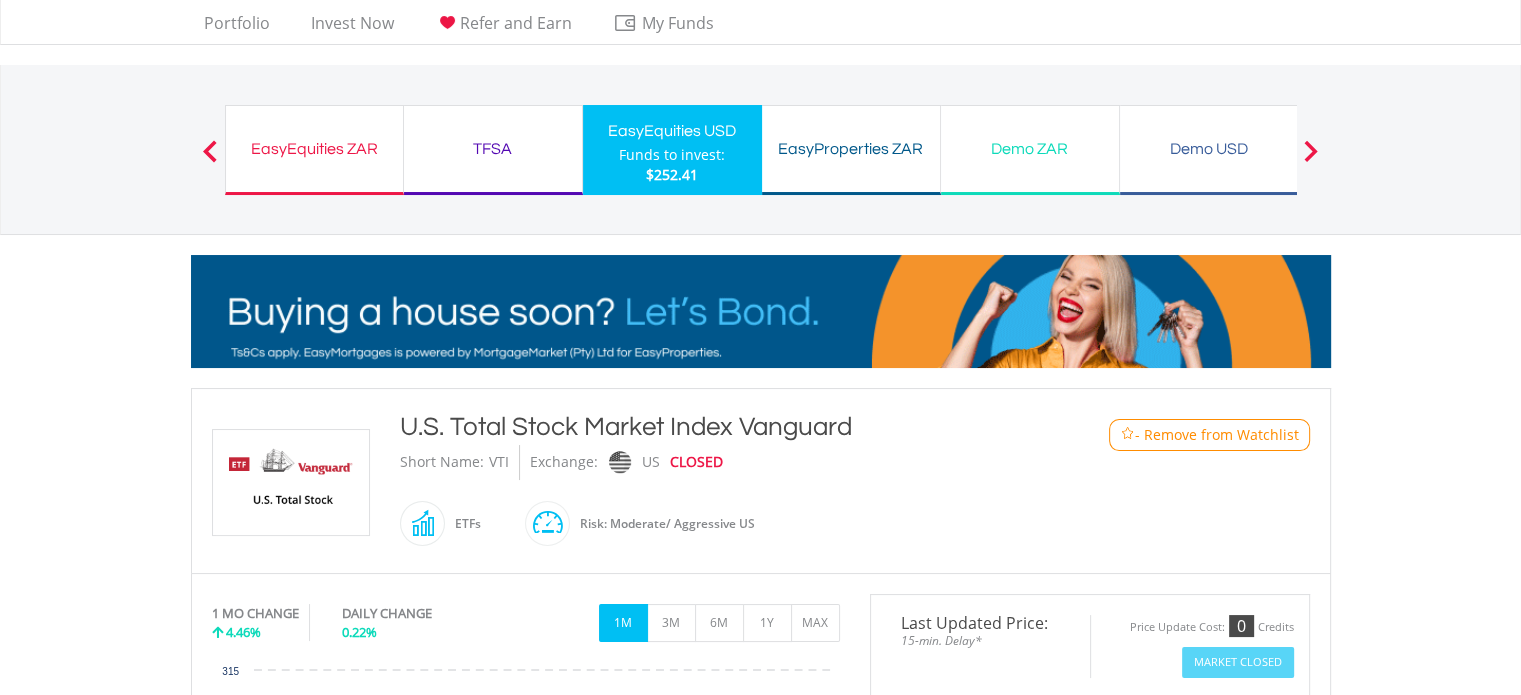 click on "My Investments
Invest Now
New Listings
Sell
My Recurring Investments
Pending Orders
Vouchers
Buy a Voucher
Redeem a Voucher
Account Management" at bounding box center [760, 987] 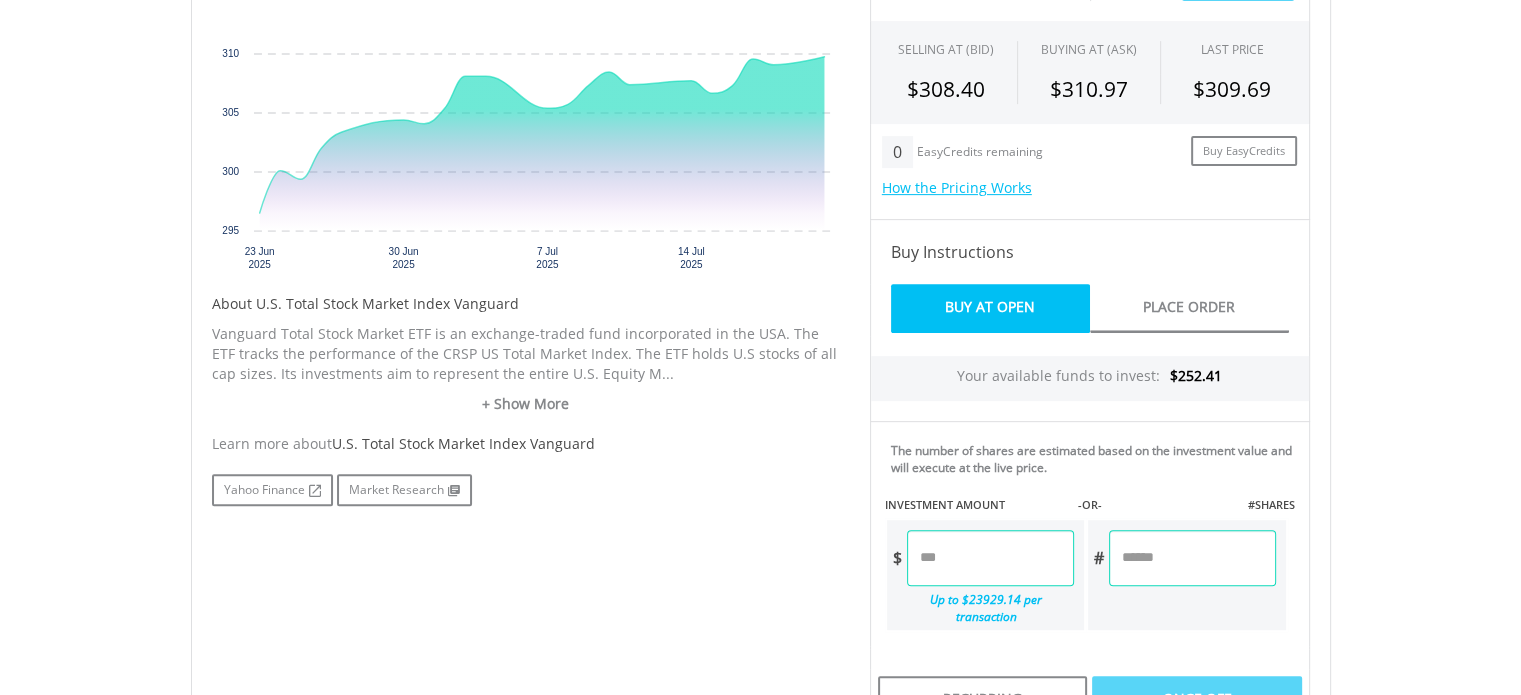 scroll, scrollTop: 738, scrollLeft: 0, axis: vertical 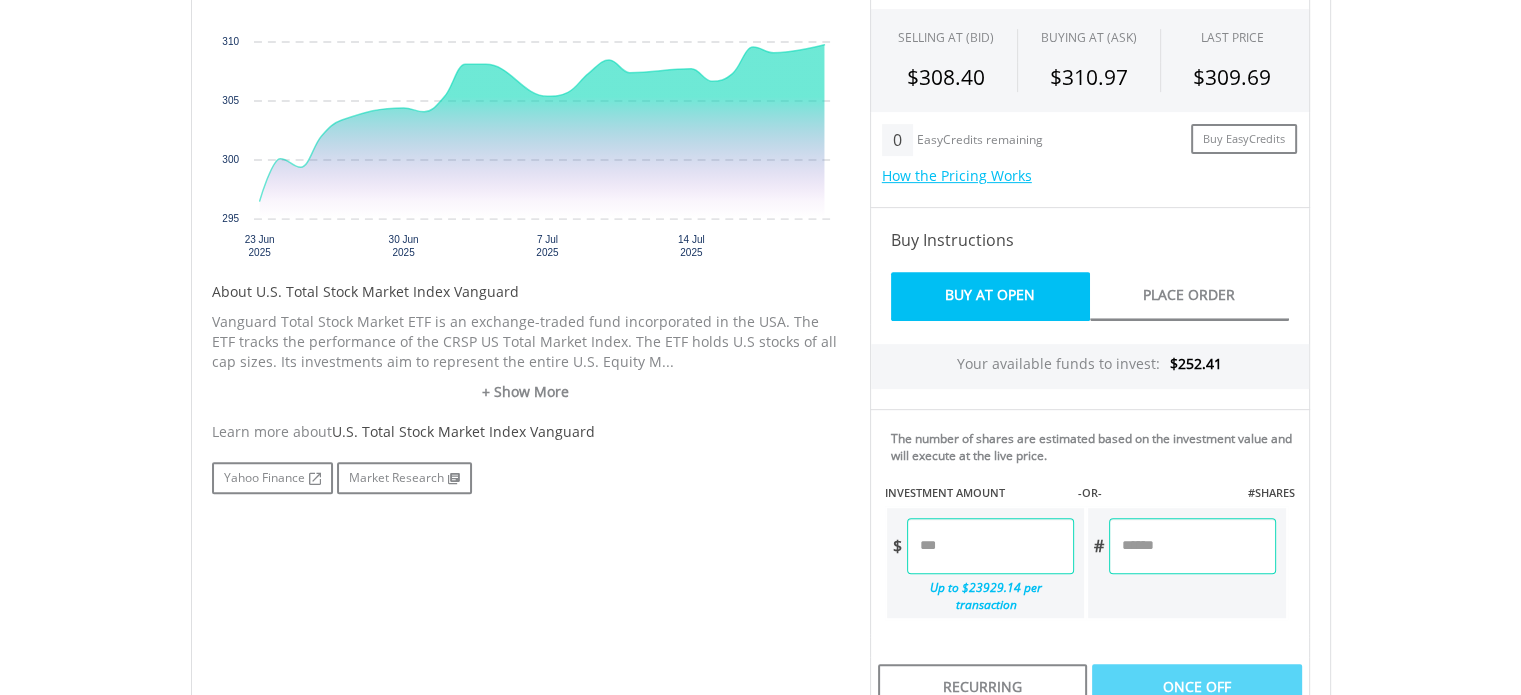 click at bounding box center (990, 546) 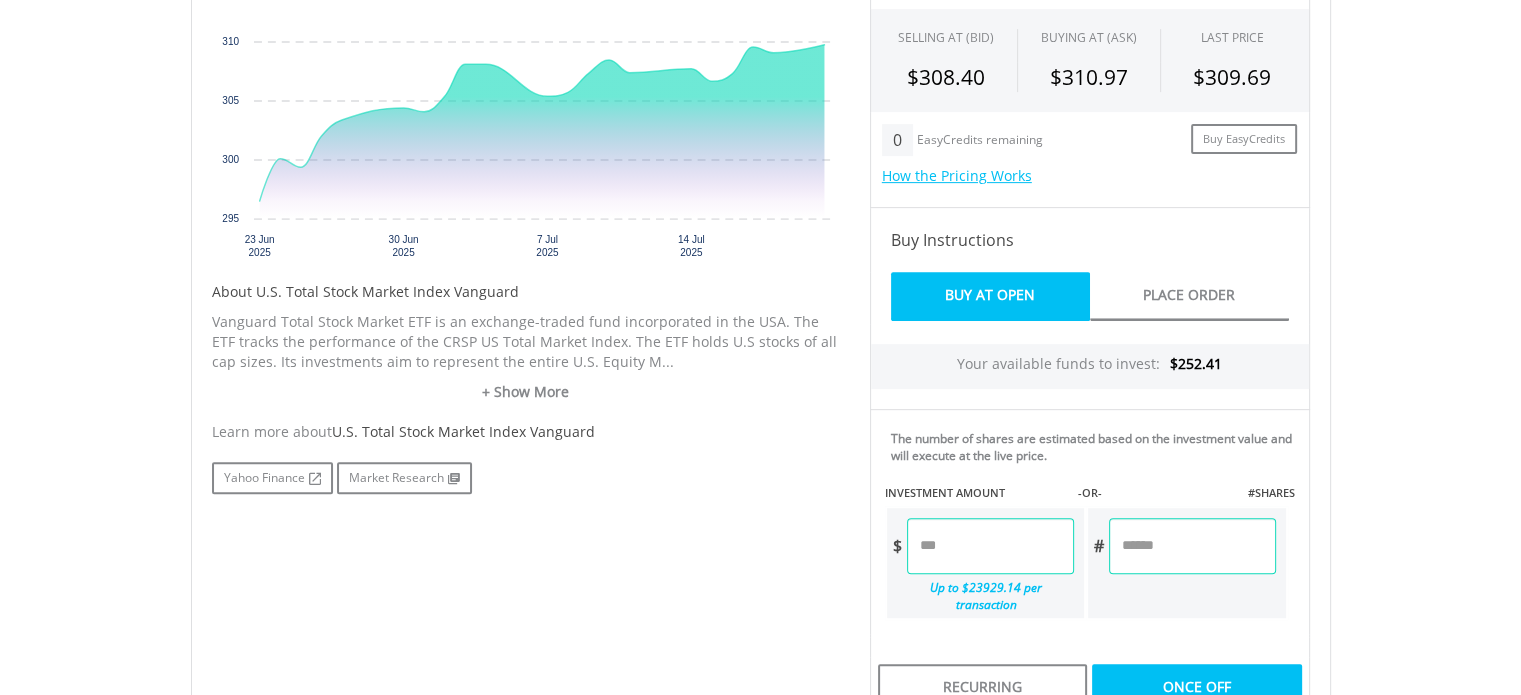 type on "******" 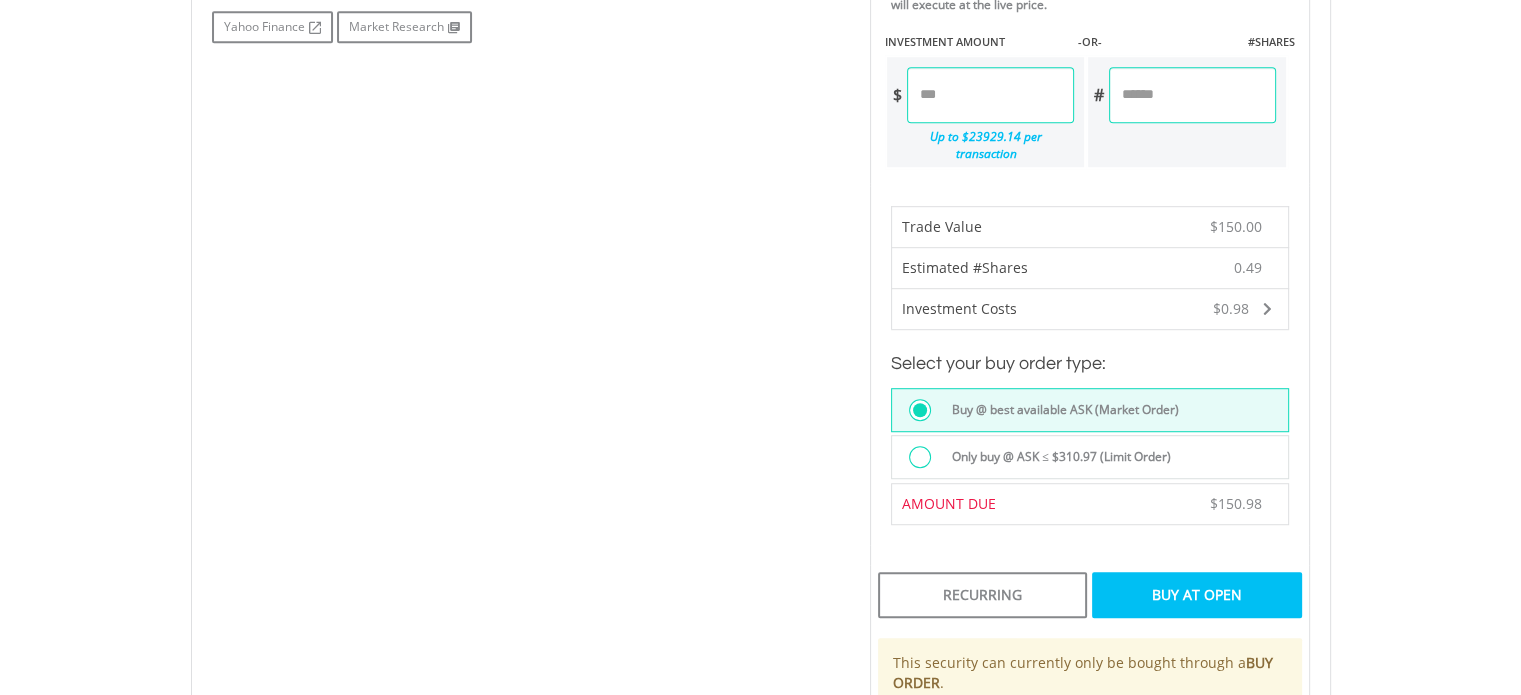scroll, scrollTop: 1201, scrollLeft: 0, axis: vertical 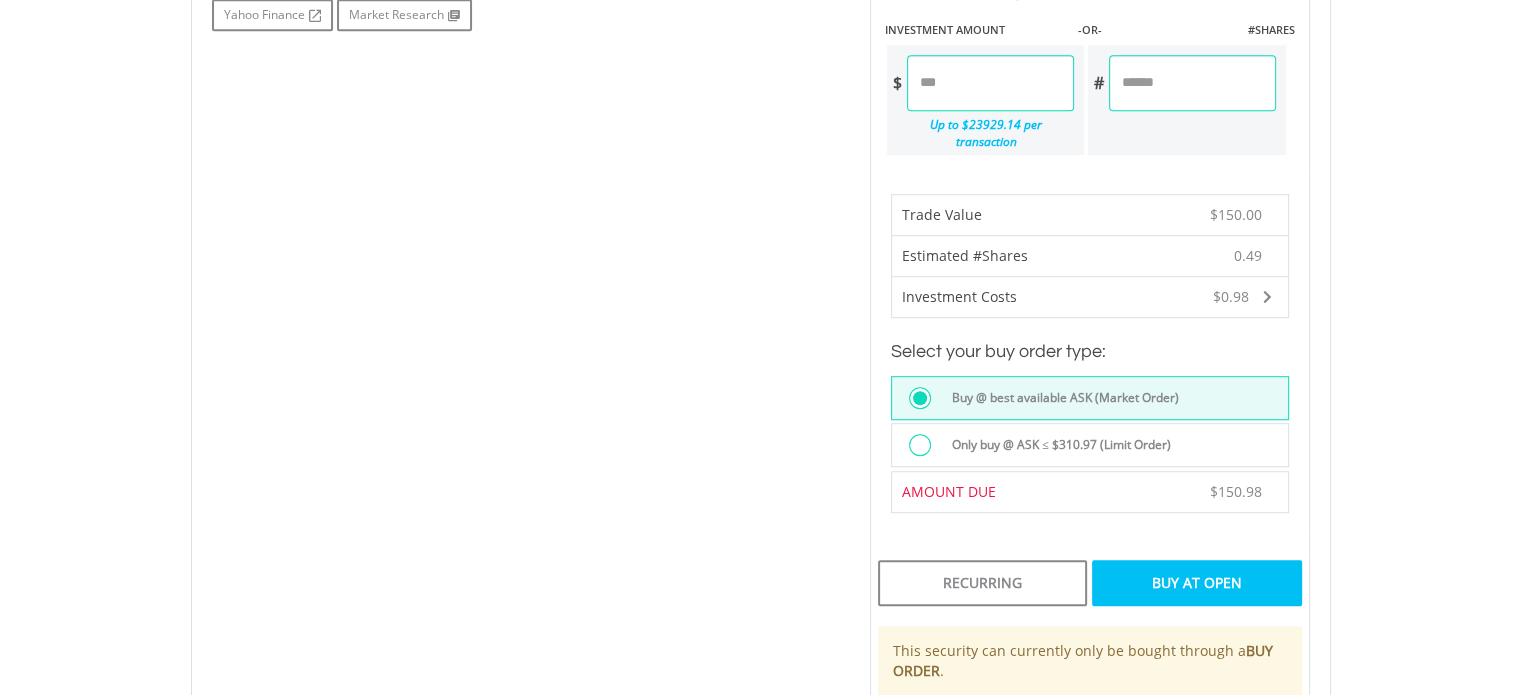 click on "Buy At Open" at bounding box center (1196, 583) 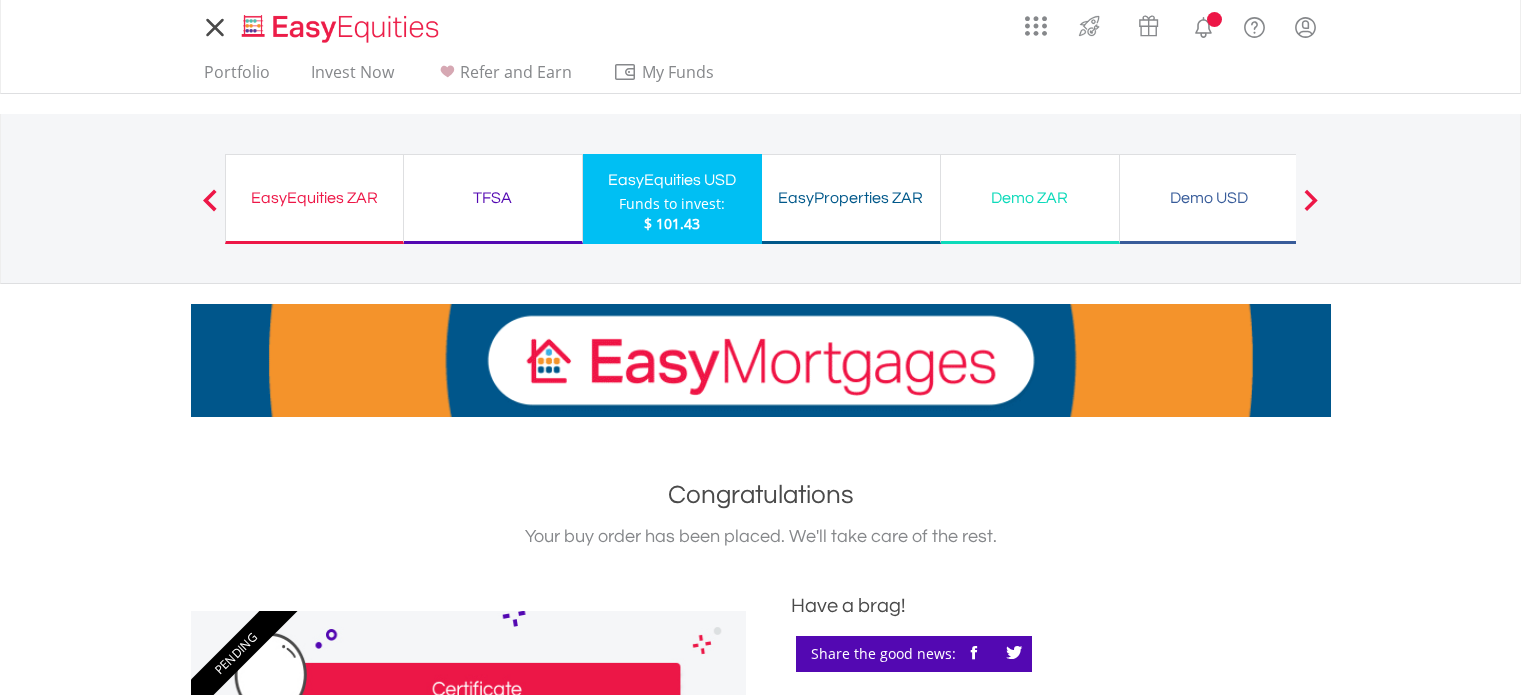 scroll, scrollTop: 0, scrollLeft: 0, axis: both 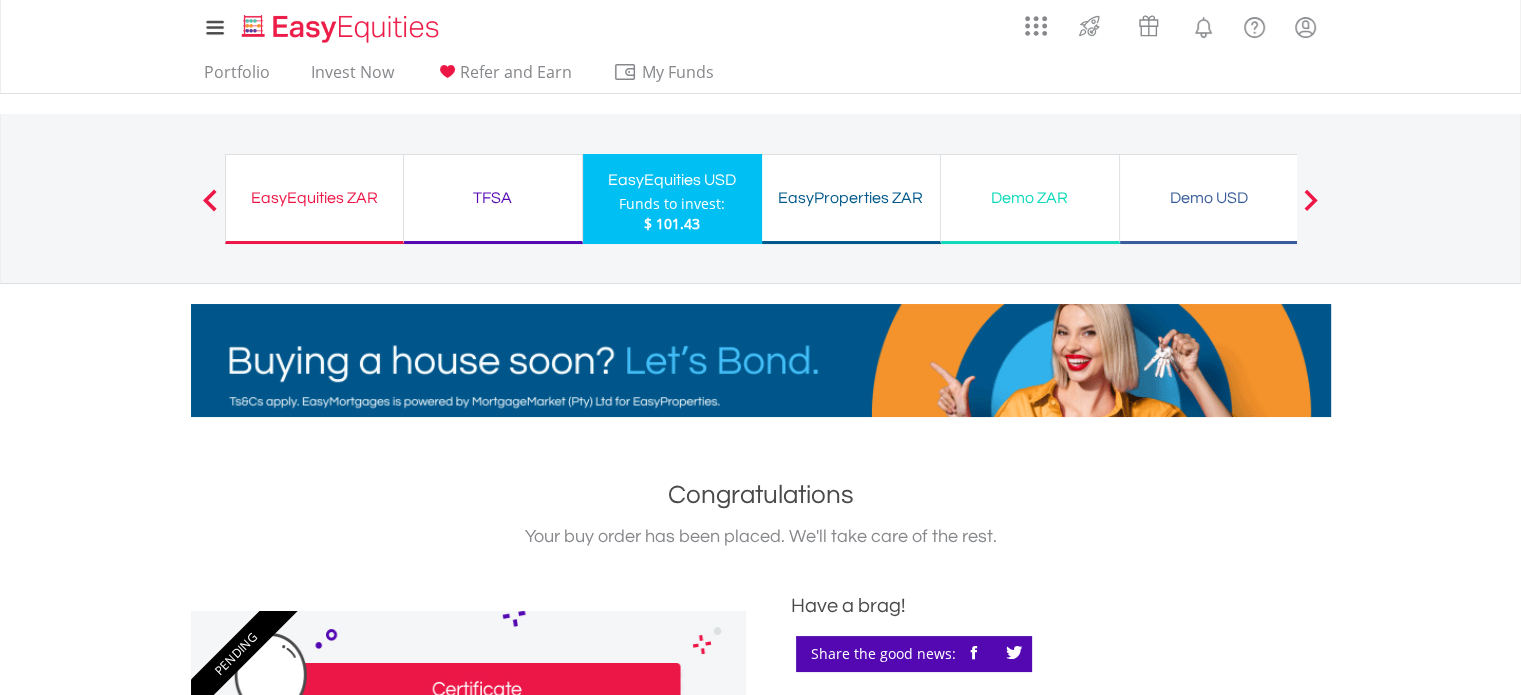 click at bounding box center (210, 199) 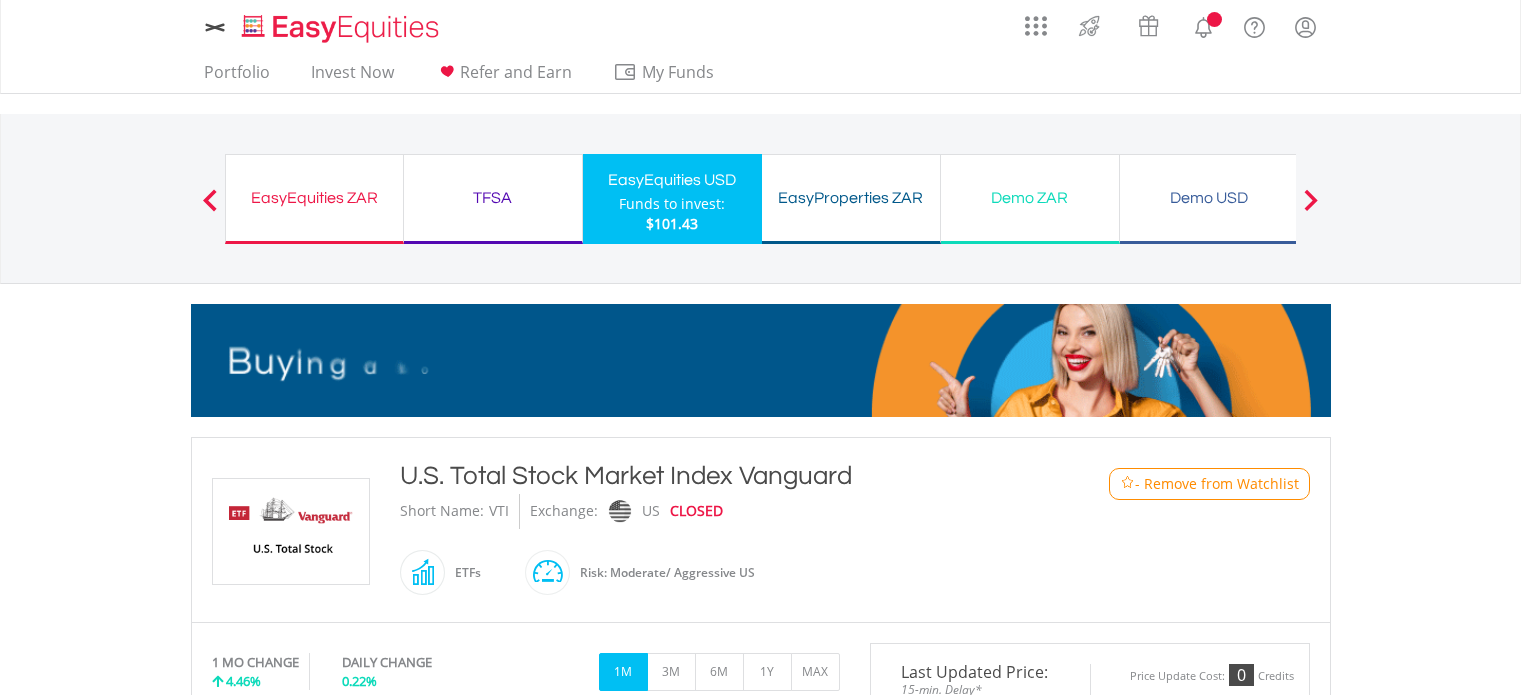 scroll, scrollTop: 1194, scrollLeft: 0, axis: vertical 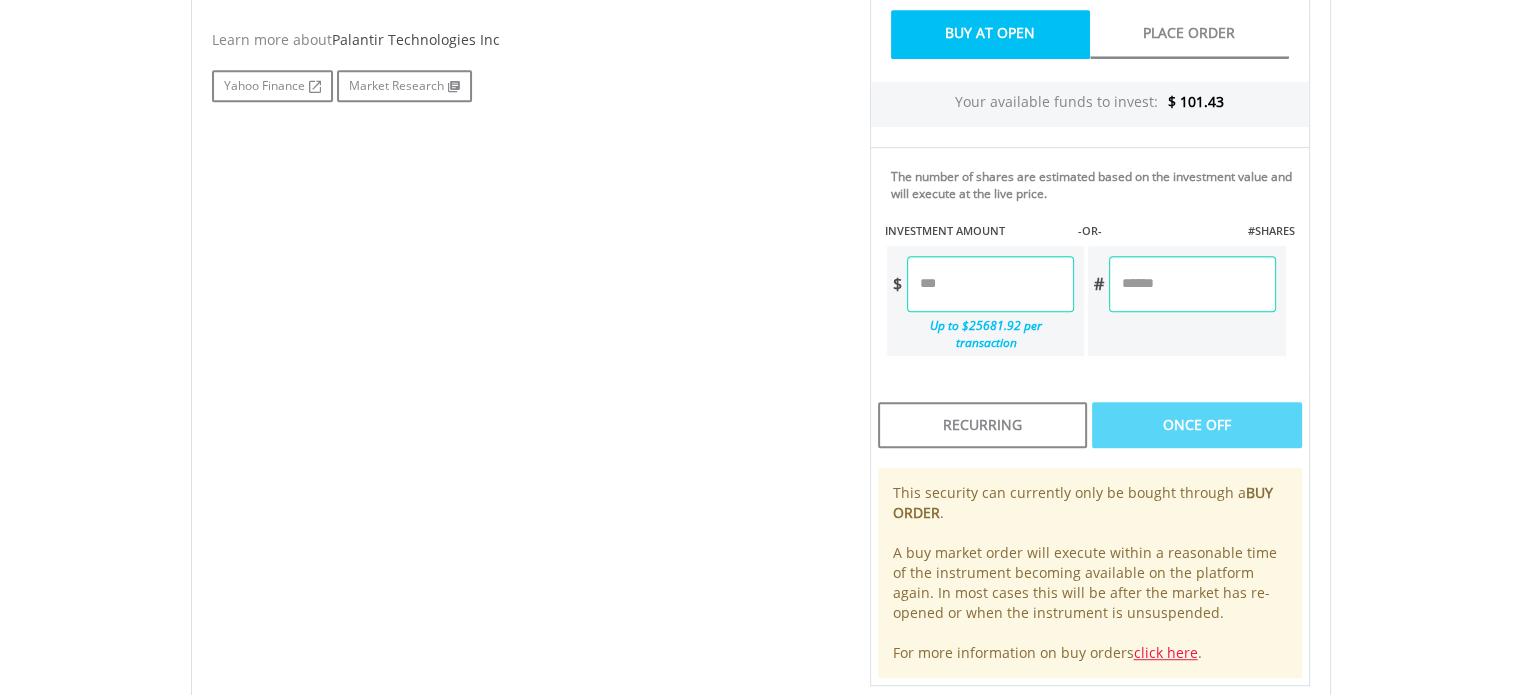 click at bounding box center [990, 284] 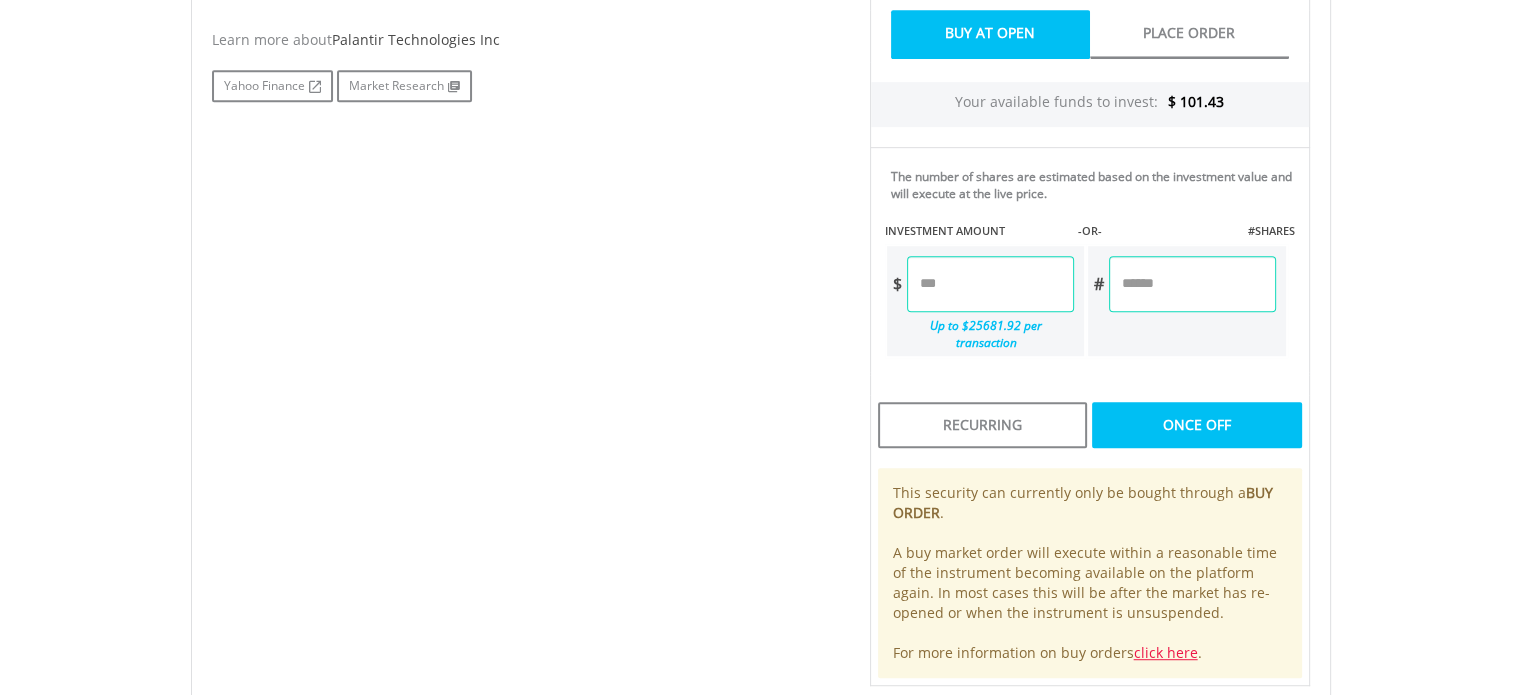 click on "Last Updated Price:
15-min. Delay*
Price Update Cost:
0
Credits
Market Closed
SELLING AT (BID)
BUYING AT                     (ASK)
LAST PRICE
$ 153.41
$ 153.60
$ 153.51
0" at bounding box center (1090, 164) 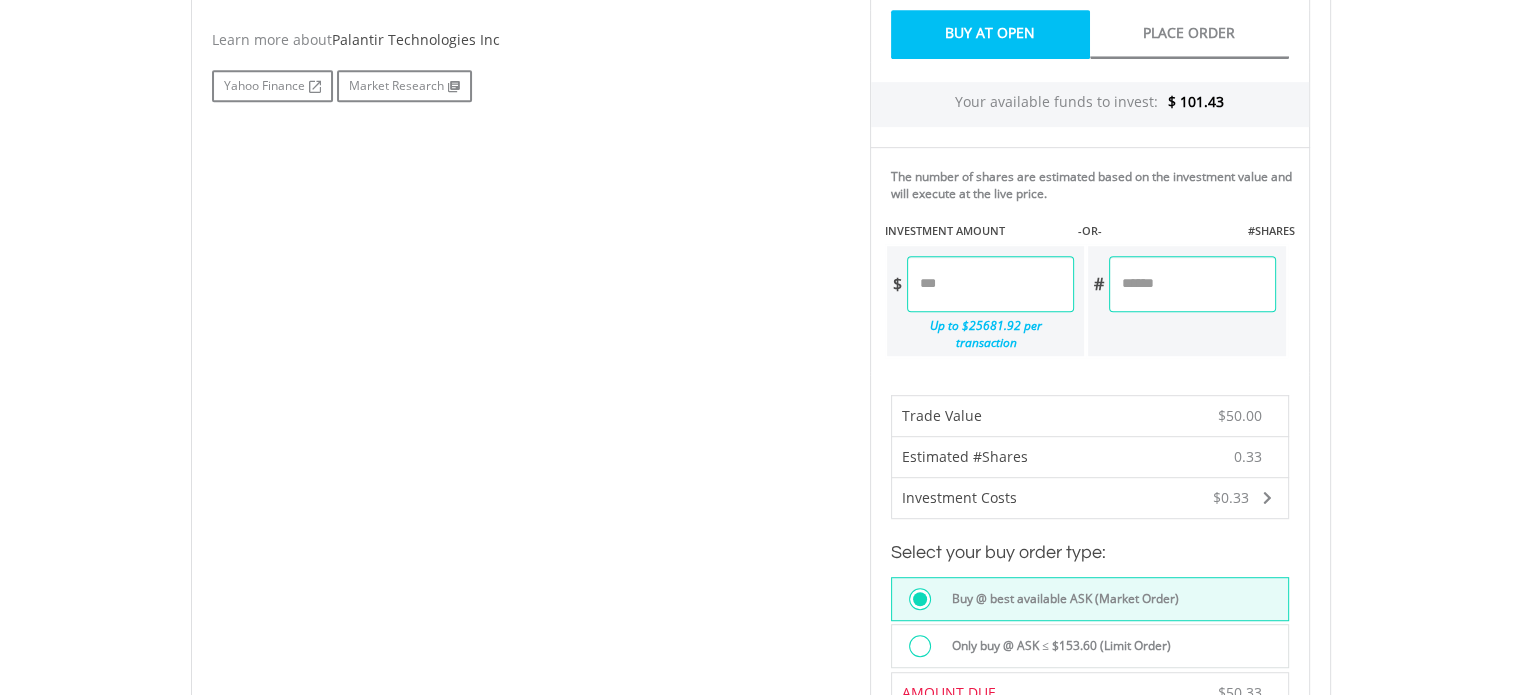 scroll, scrollTop: 1745, scrollLeft: 0, axis: vertical 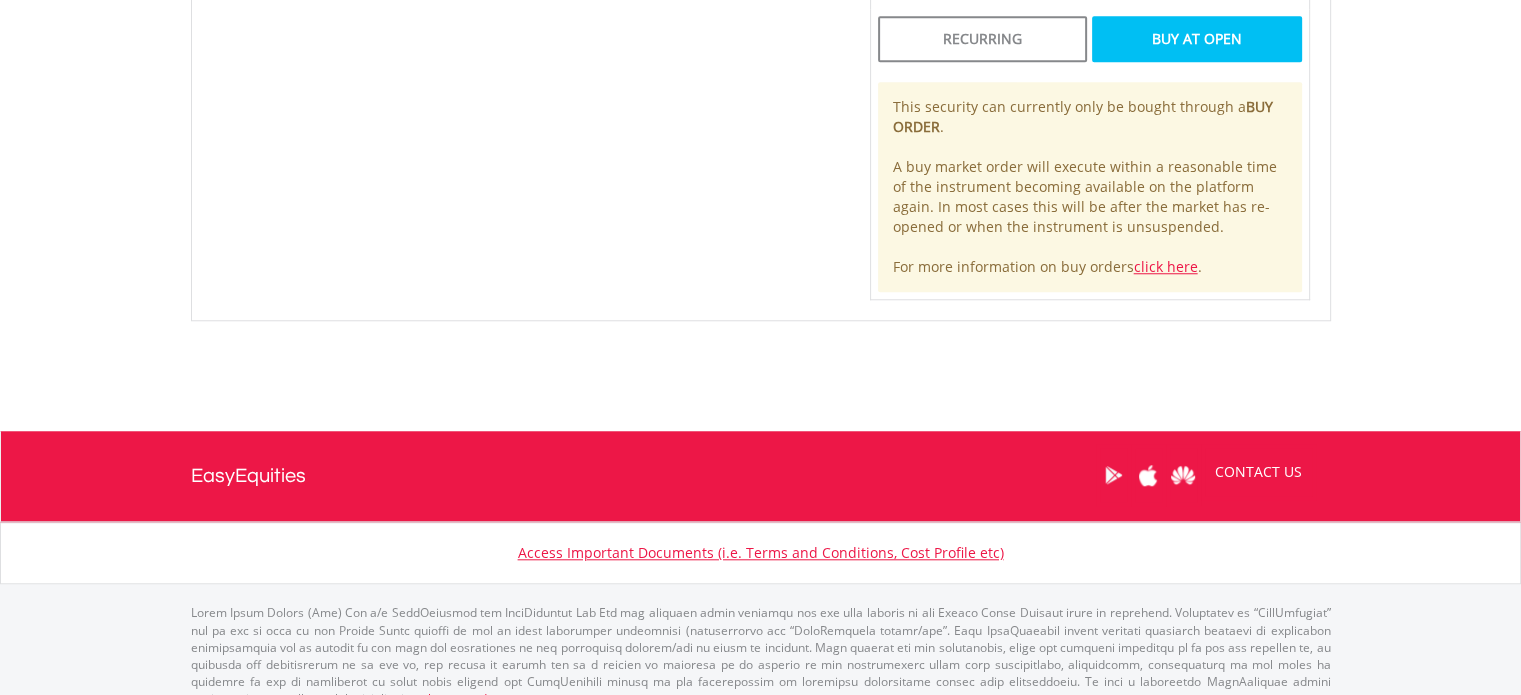 click on "Buy At Open" at bounding box center (1196, 39) 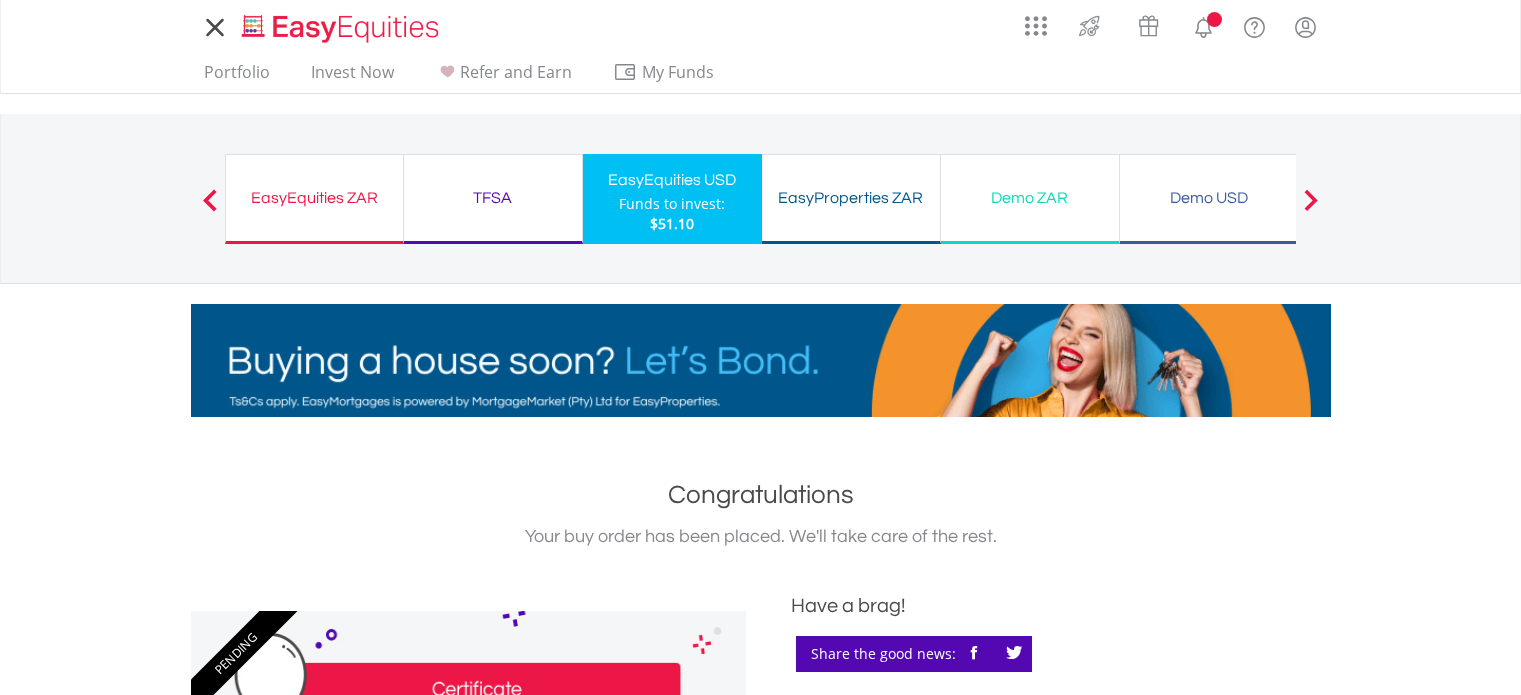 scroll, scrollTop: 0, scrollLeft: 0, axis: both 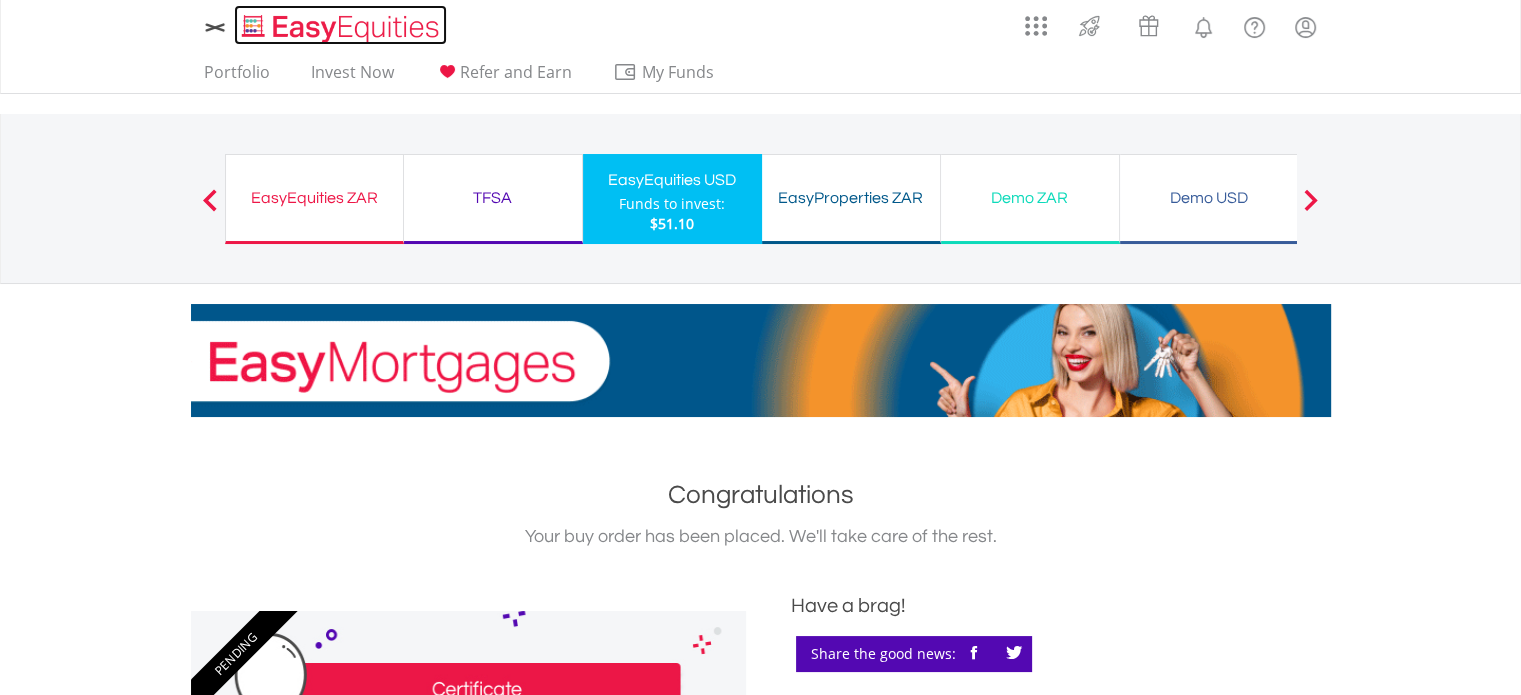 click at bounding box center (342, 28) 